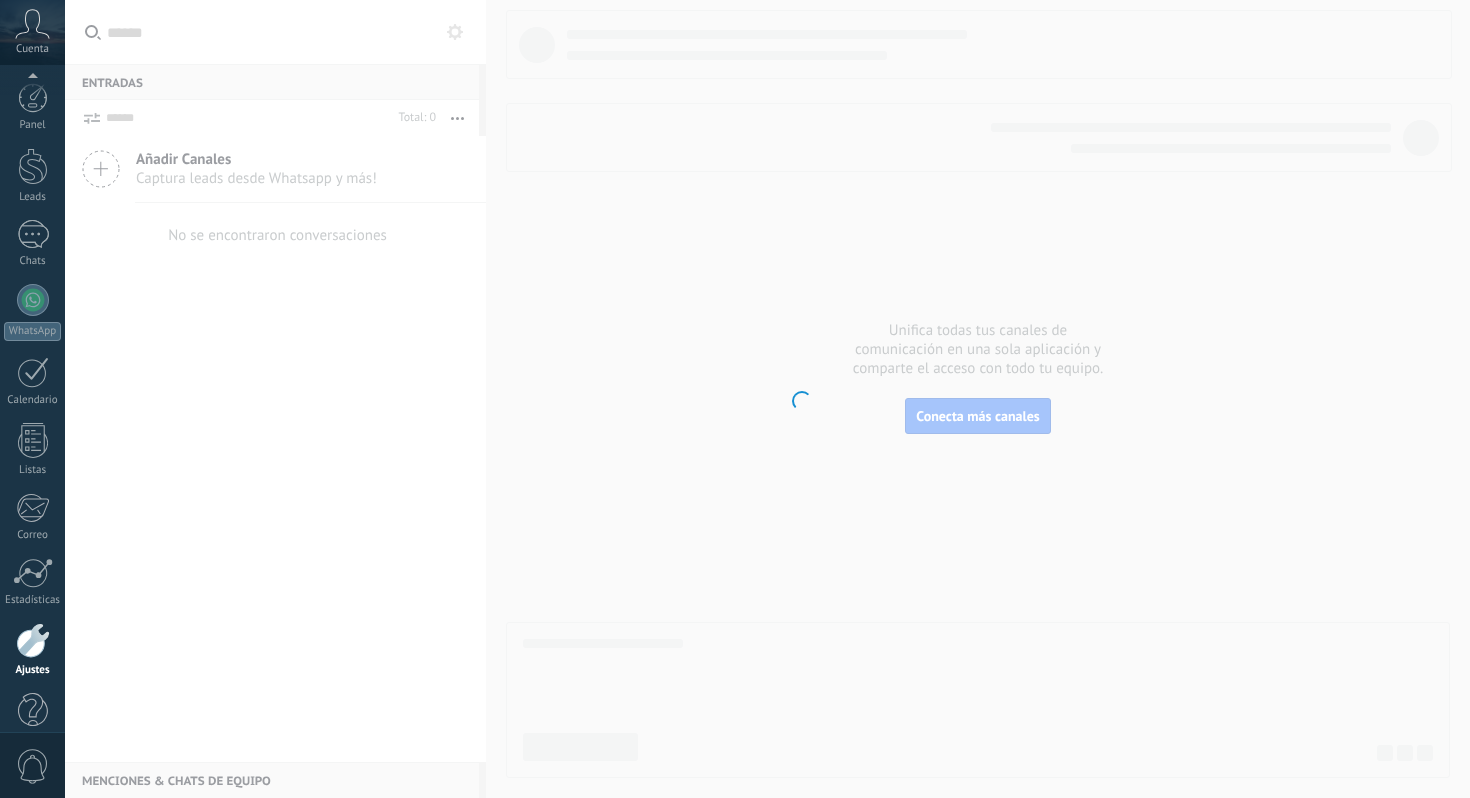 scroll, scrollTop: 0, scrollLeft: 0, axis: both 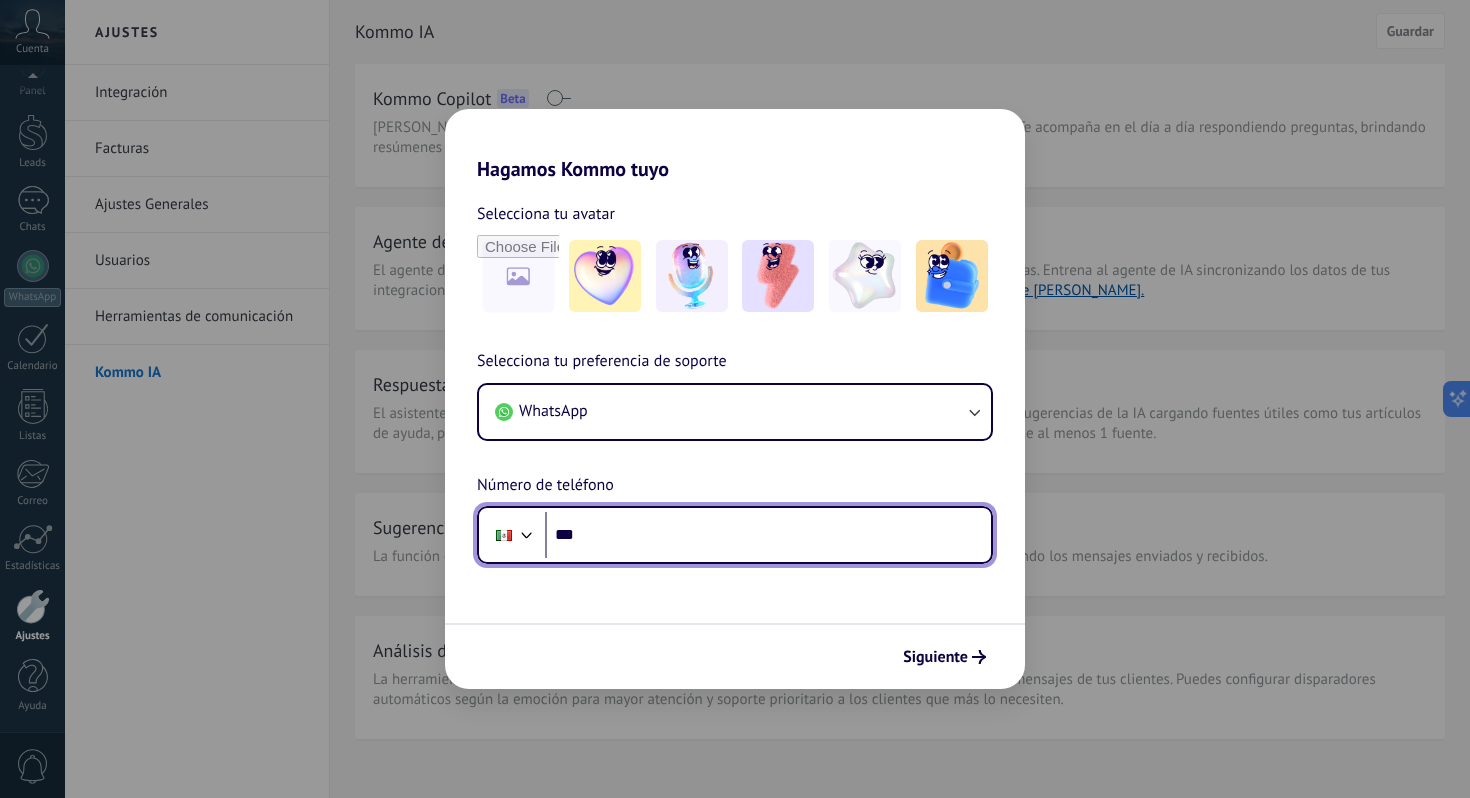 click on "***" at bounding box center (768, 535) 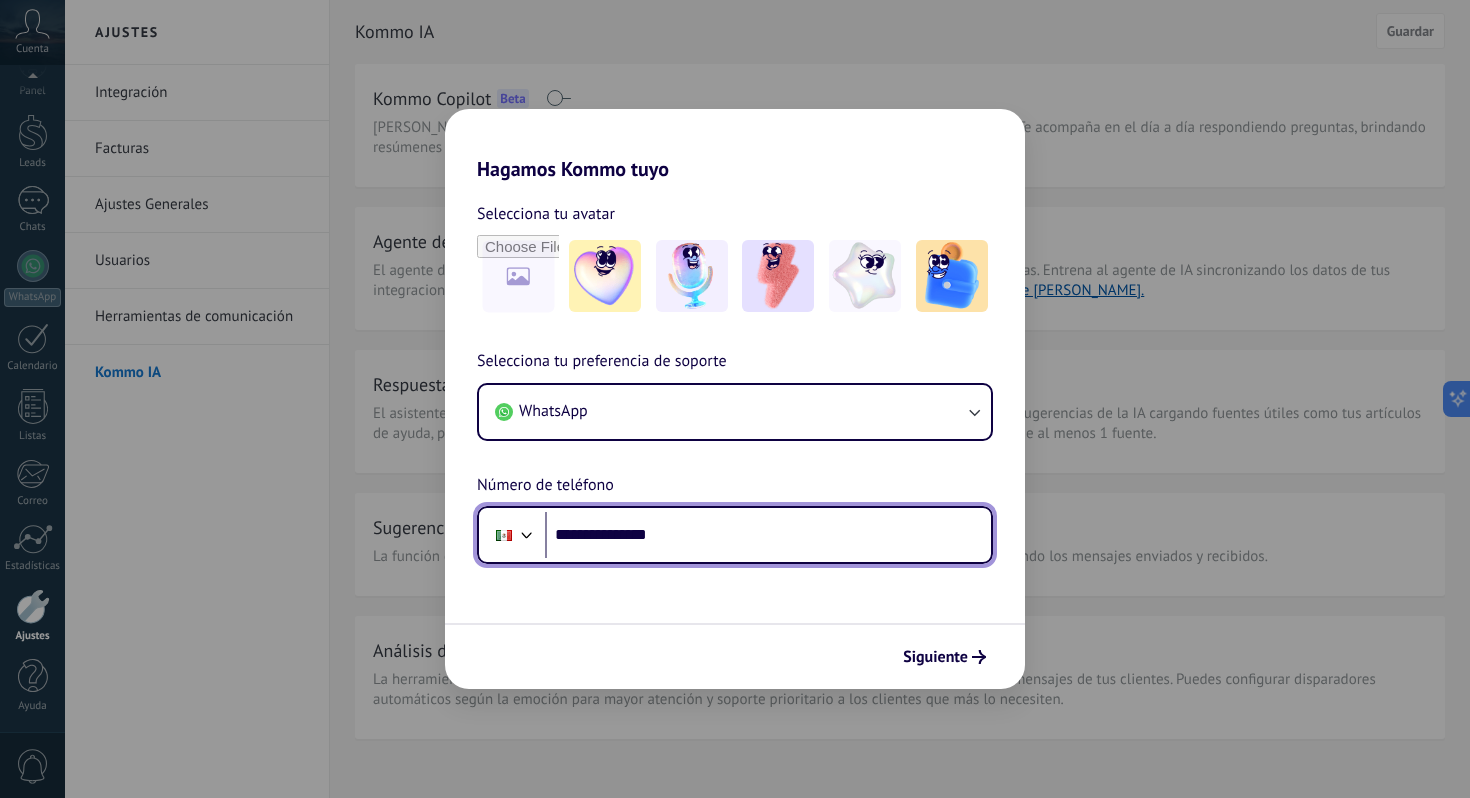 type on "**********" 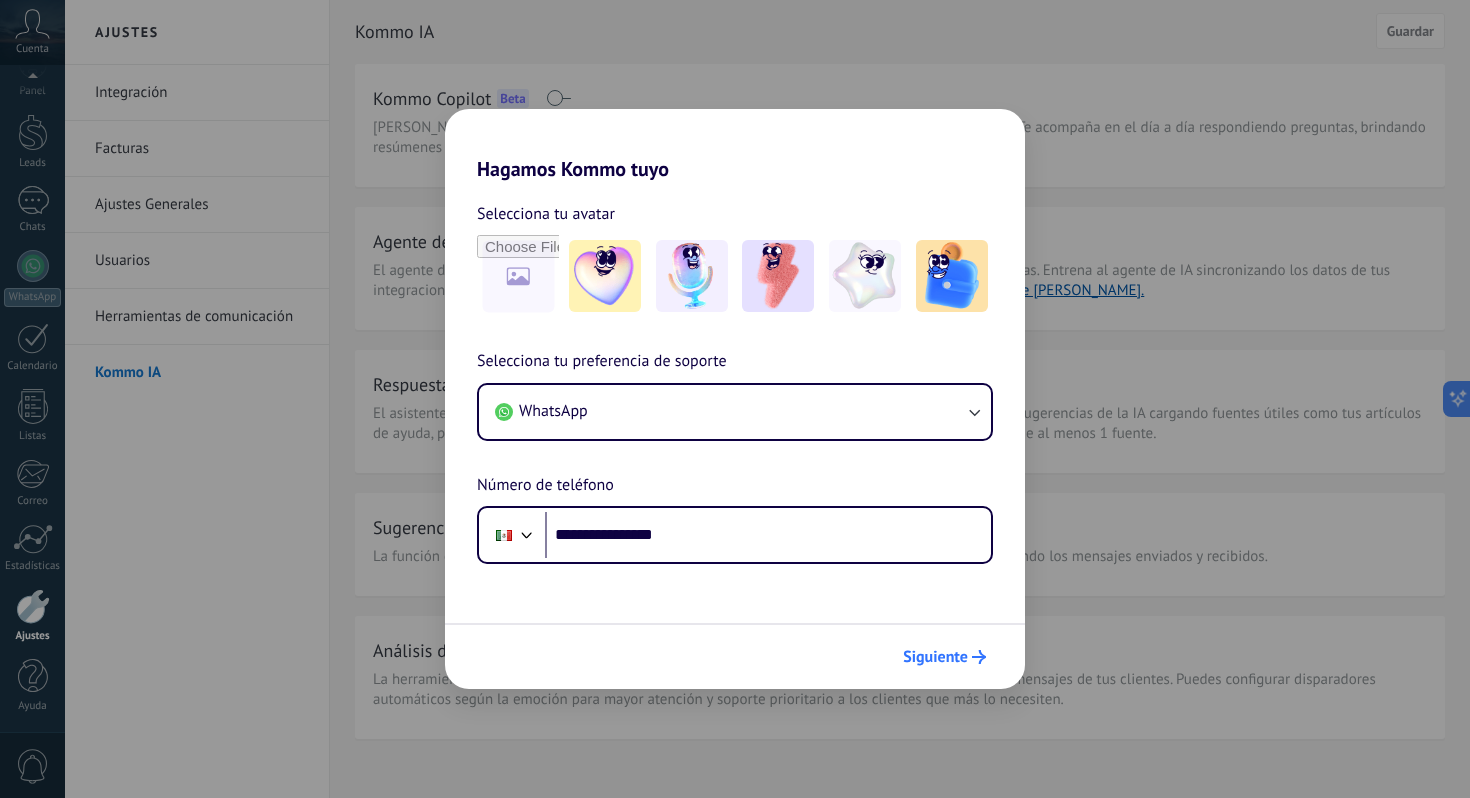 click on "Siguiente" at bounding box center (944, 657) 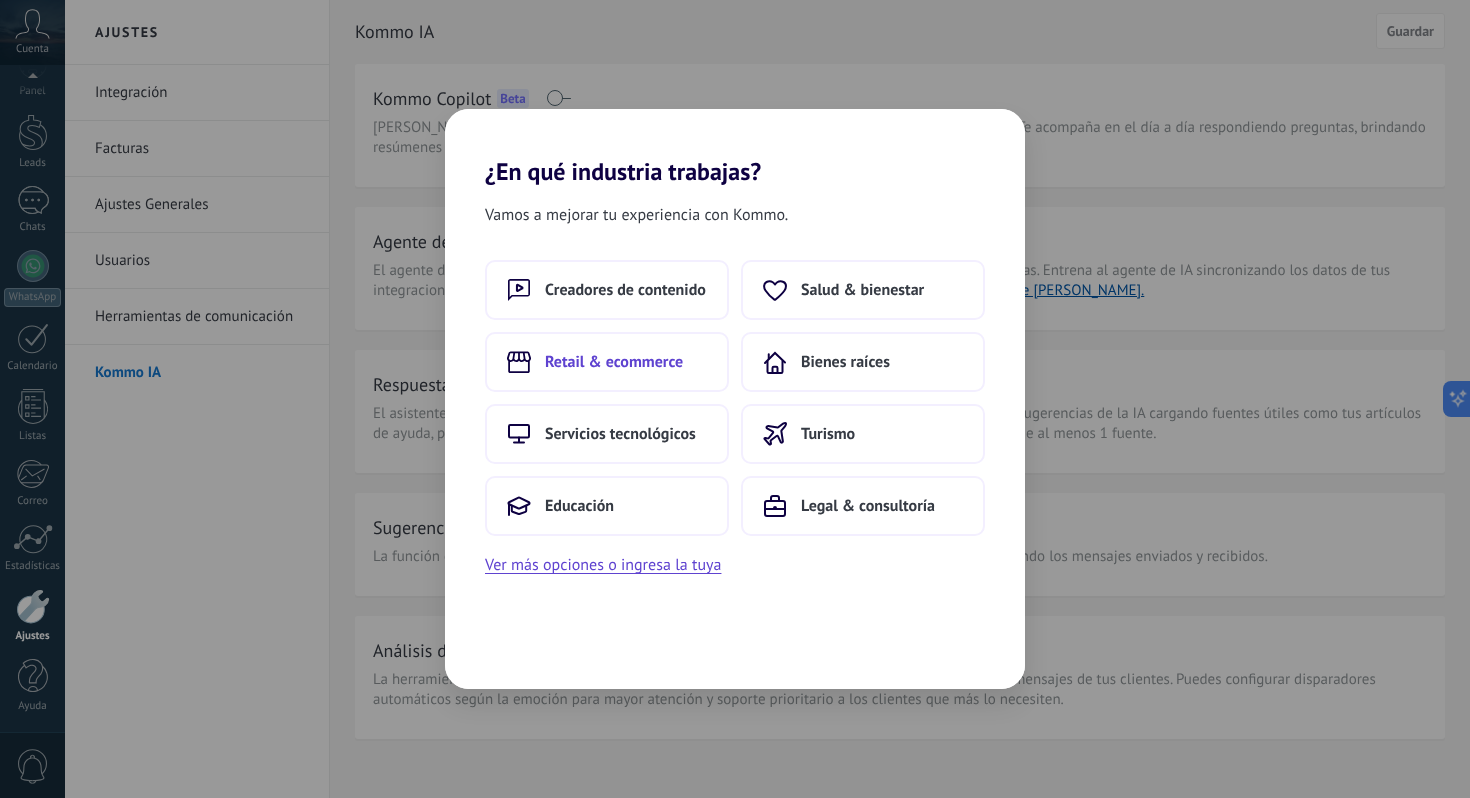 click on "Retail & ecommerce" at bounding box center [614, 362] 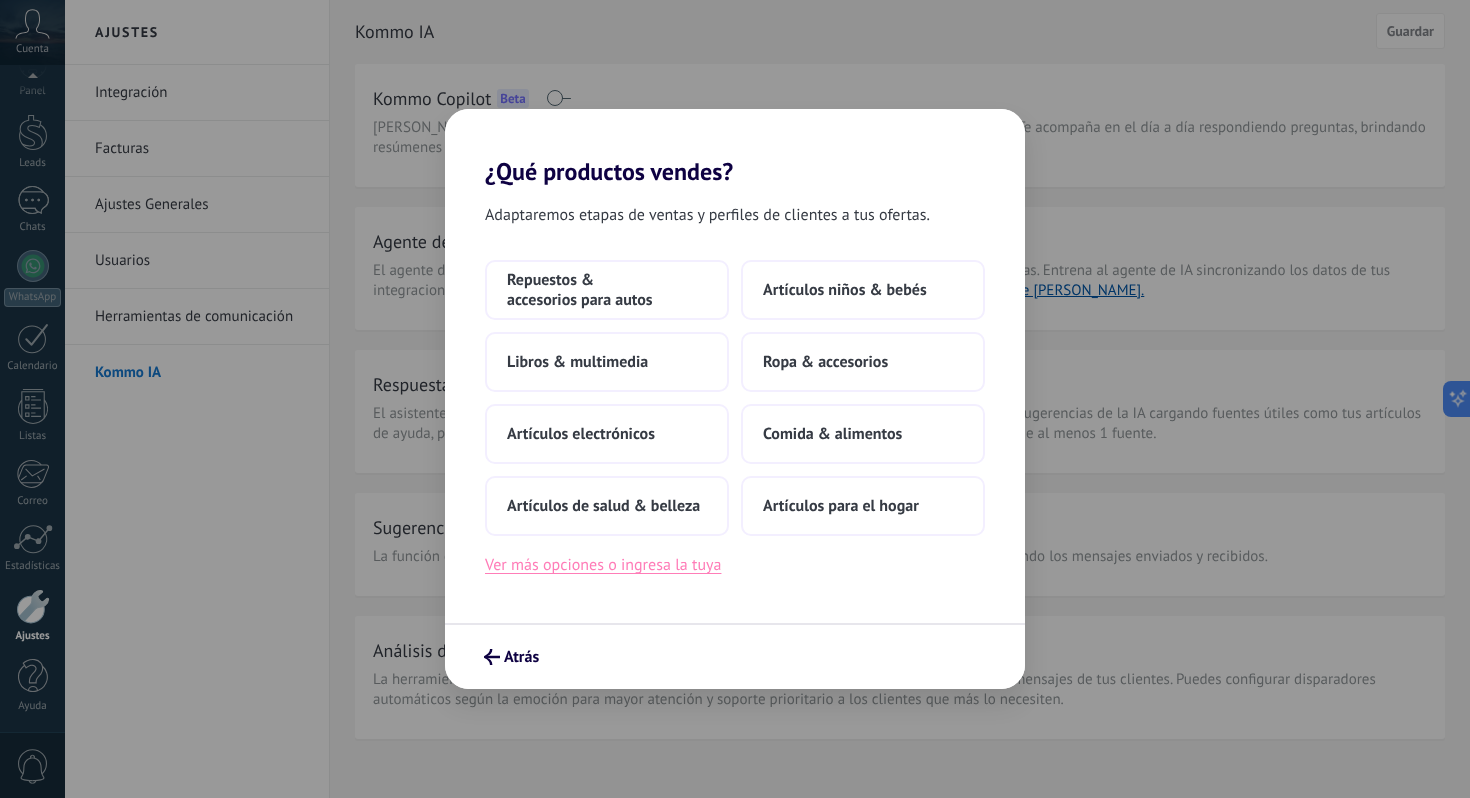 click on "Ver más opciones o ingresa la tuya" at bounding box center [603, 565] 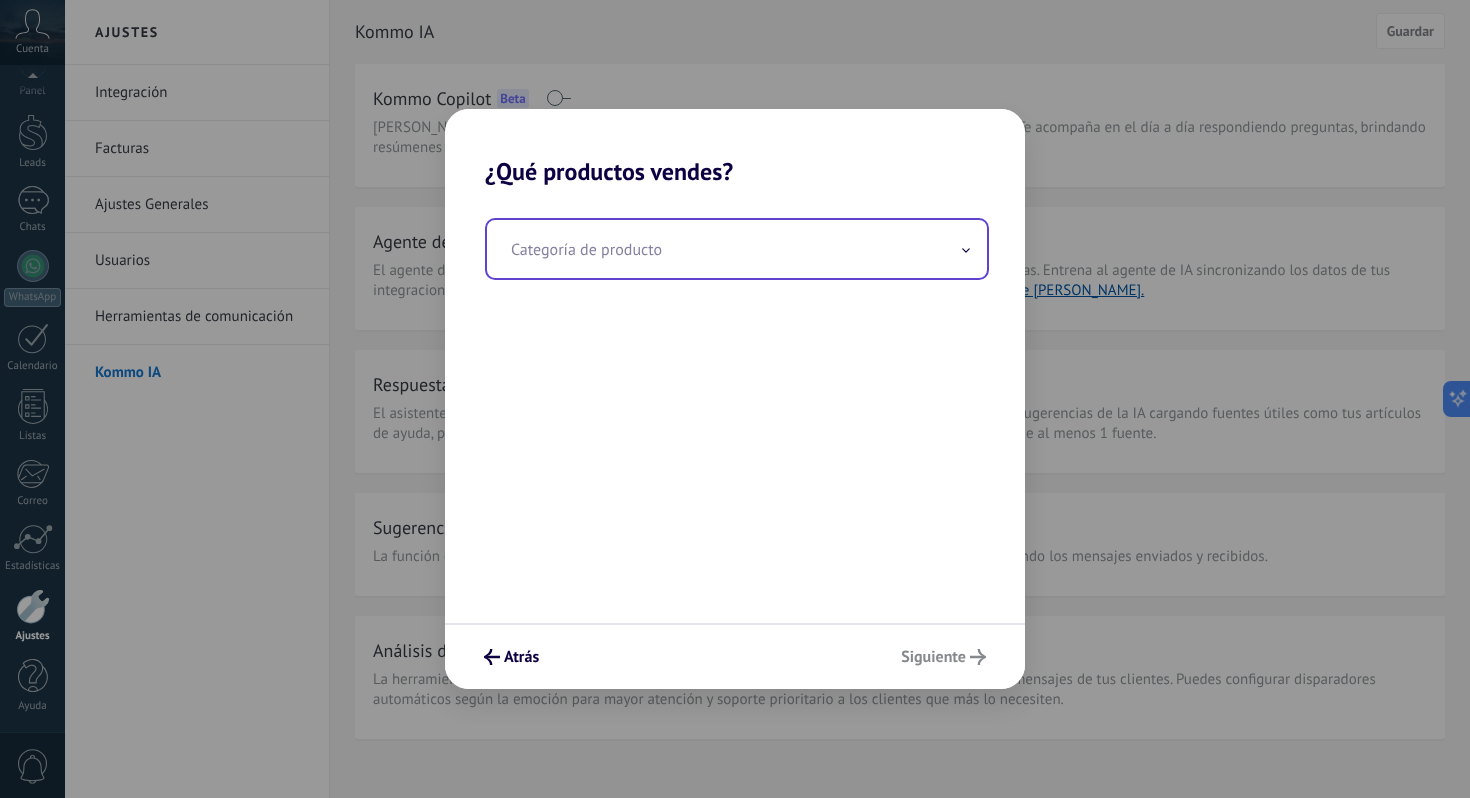 click at bounding box center [737, 249] 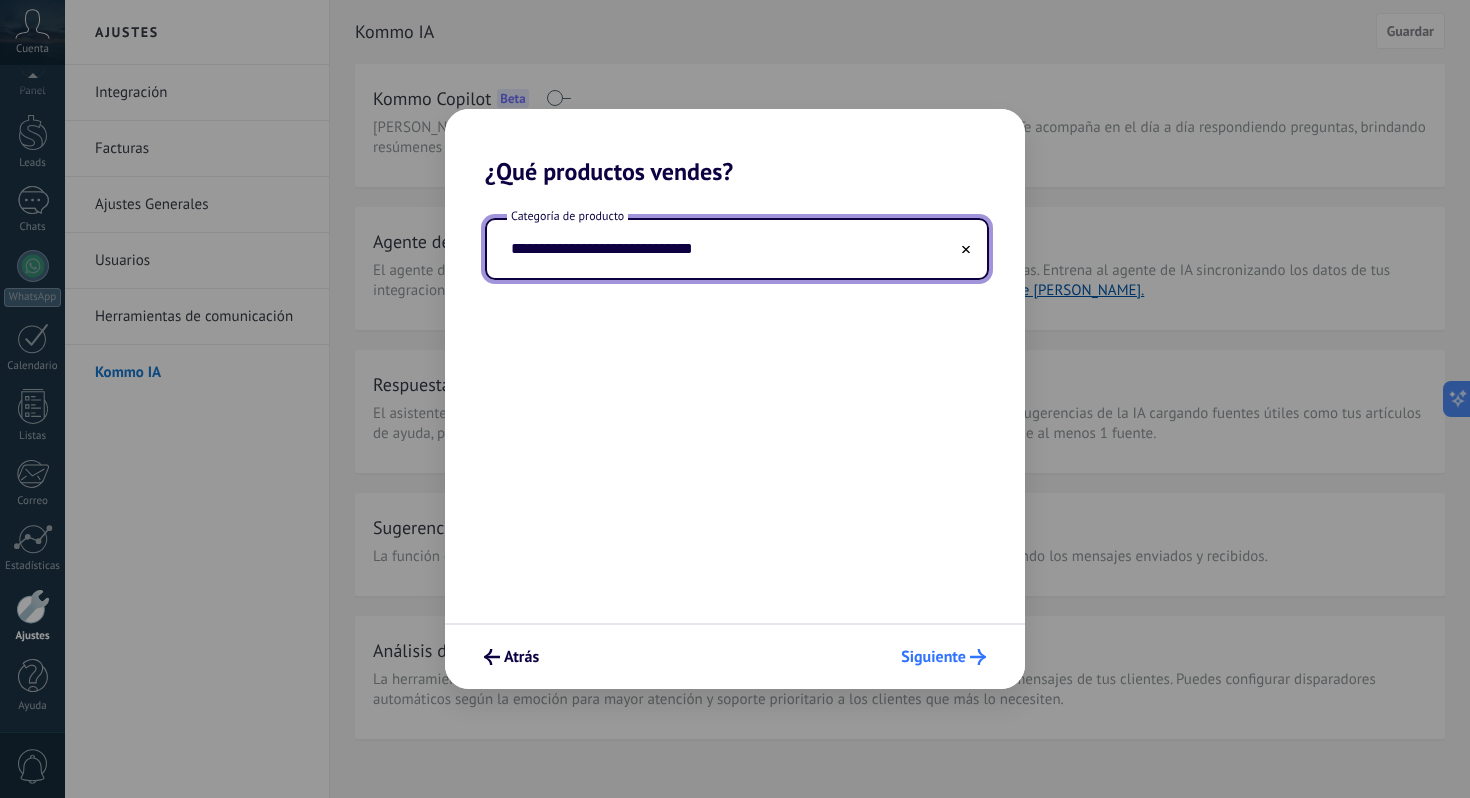 type on "**********" 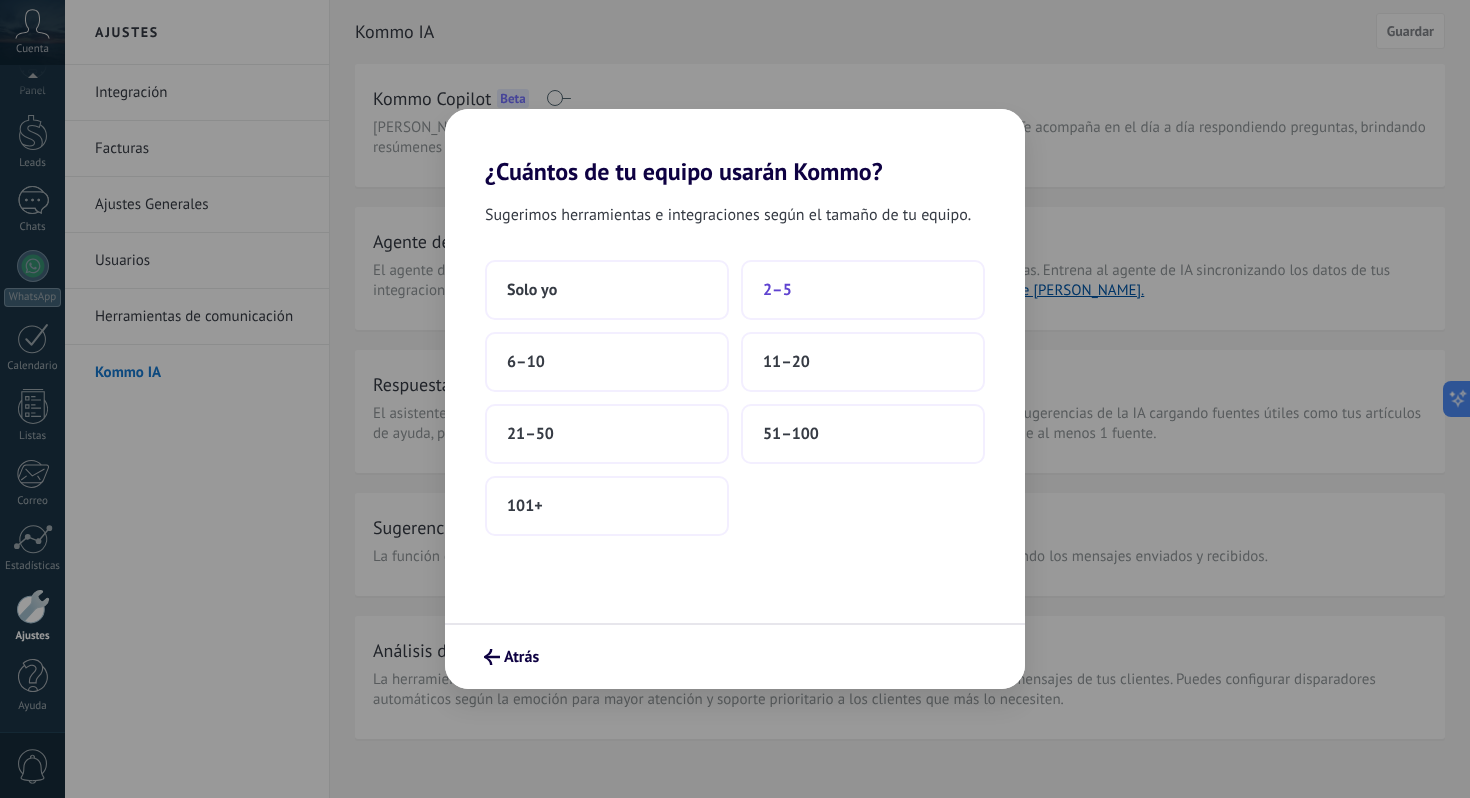 click on "2–5" at bounding box center [863, 290] 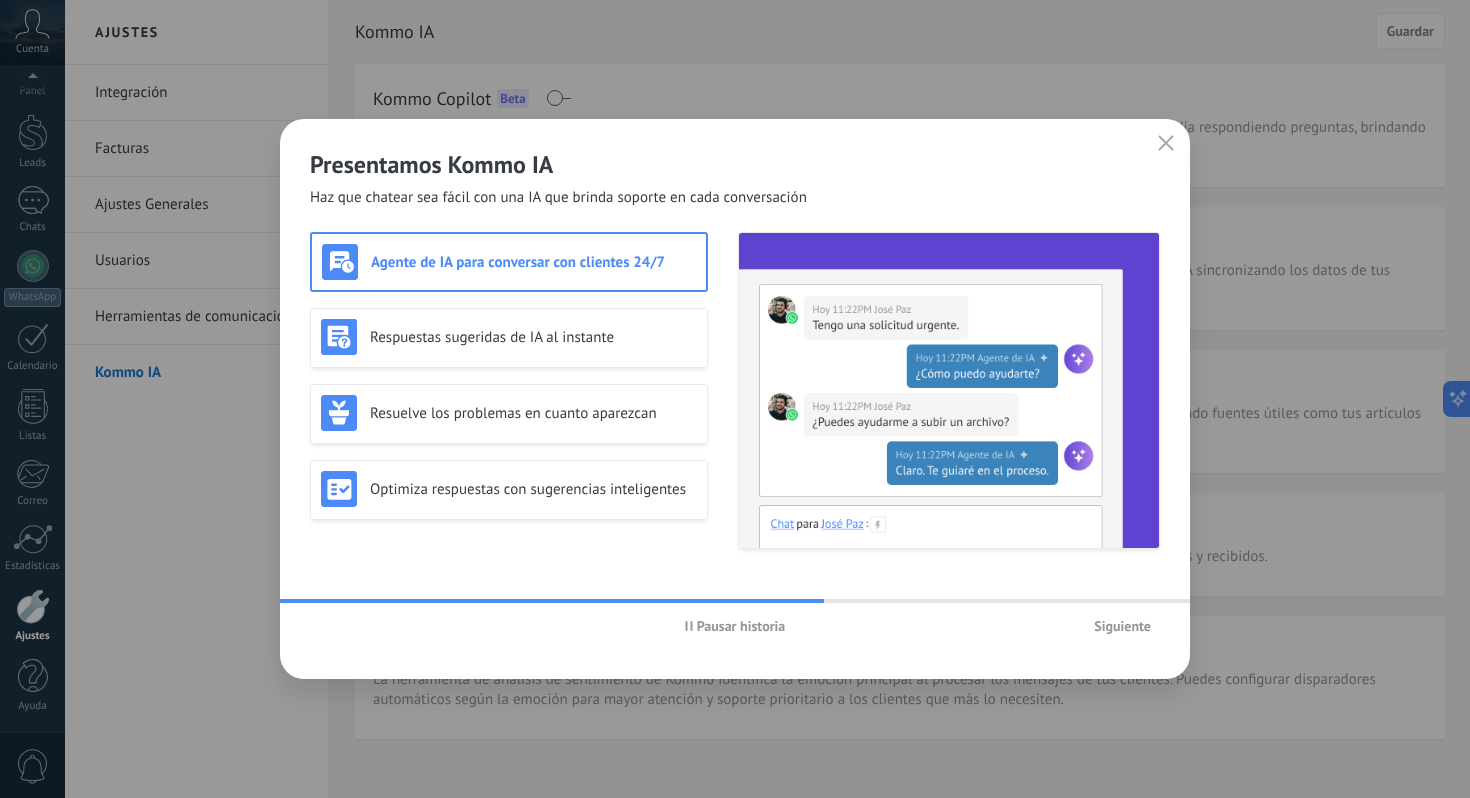 click on "Siguiente" at bounding box center (1122, 626) 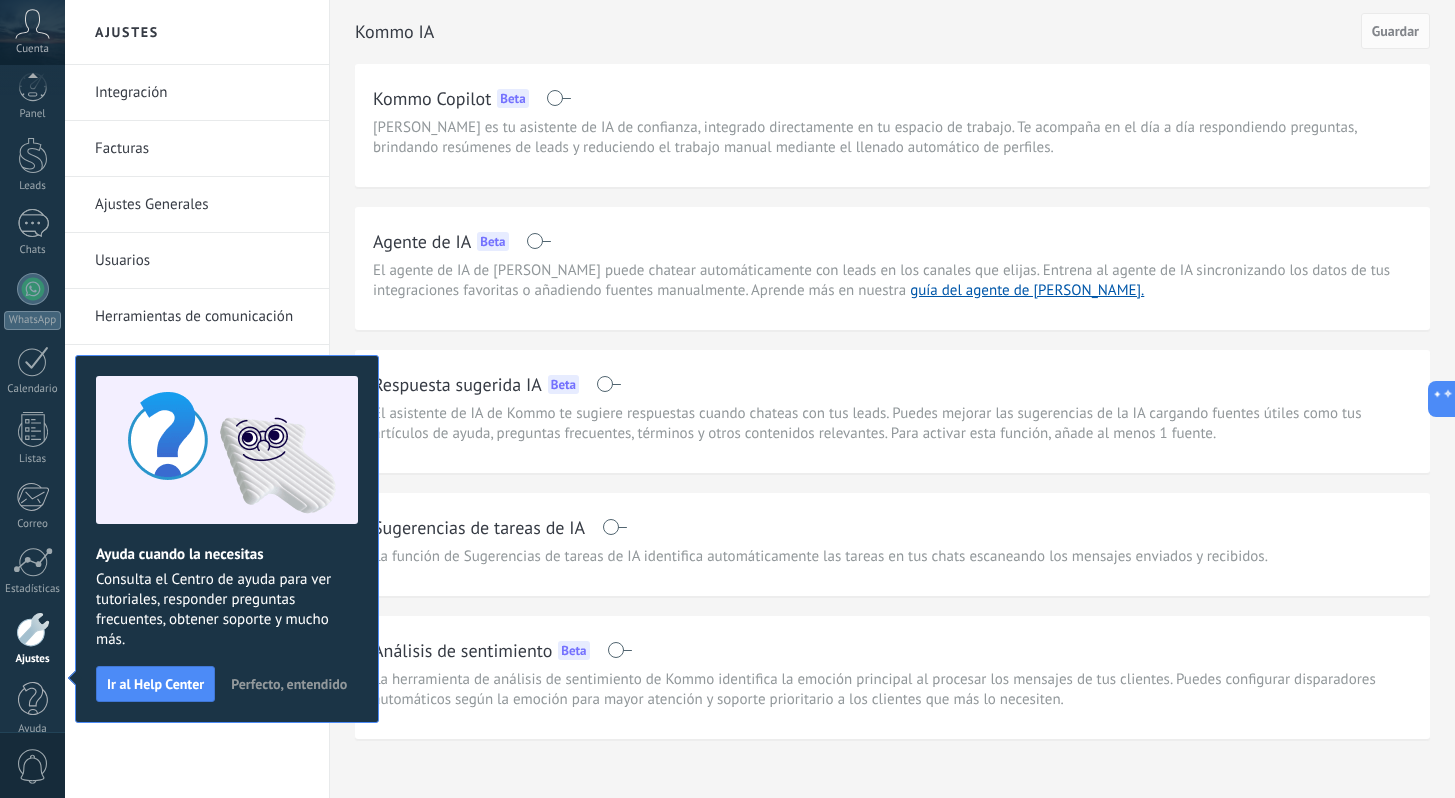 scroll, scrollTop: 34, scrollLeft: 0, axis: vertical 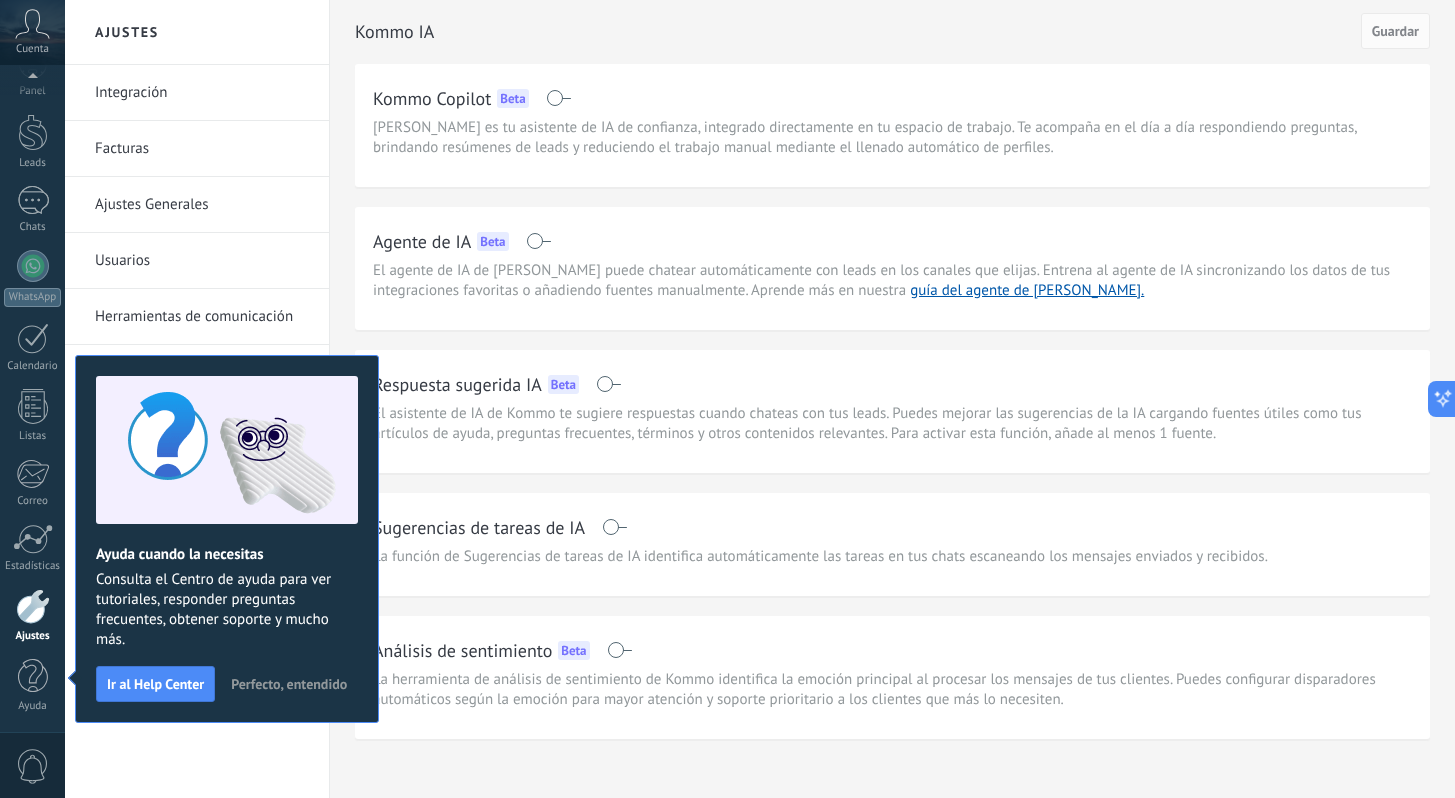 click on "Perfecto, entendido" at bounding box center (289, 684) 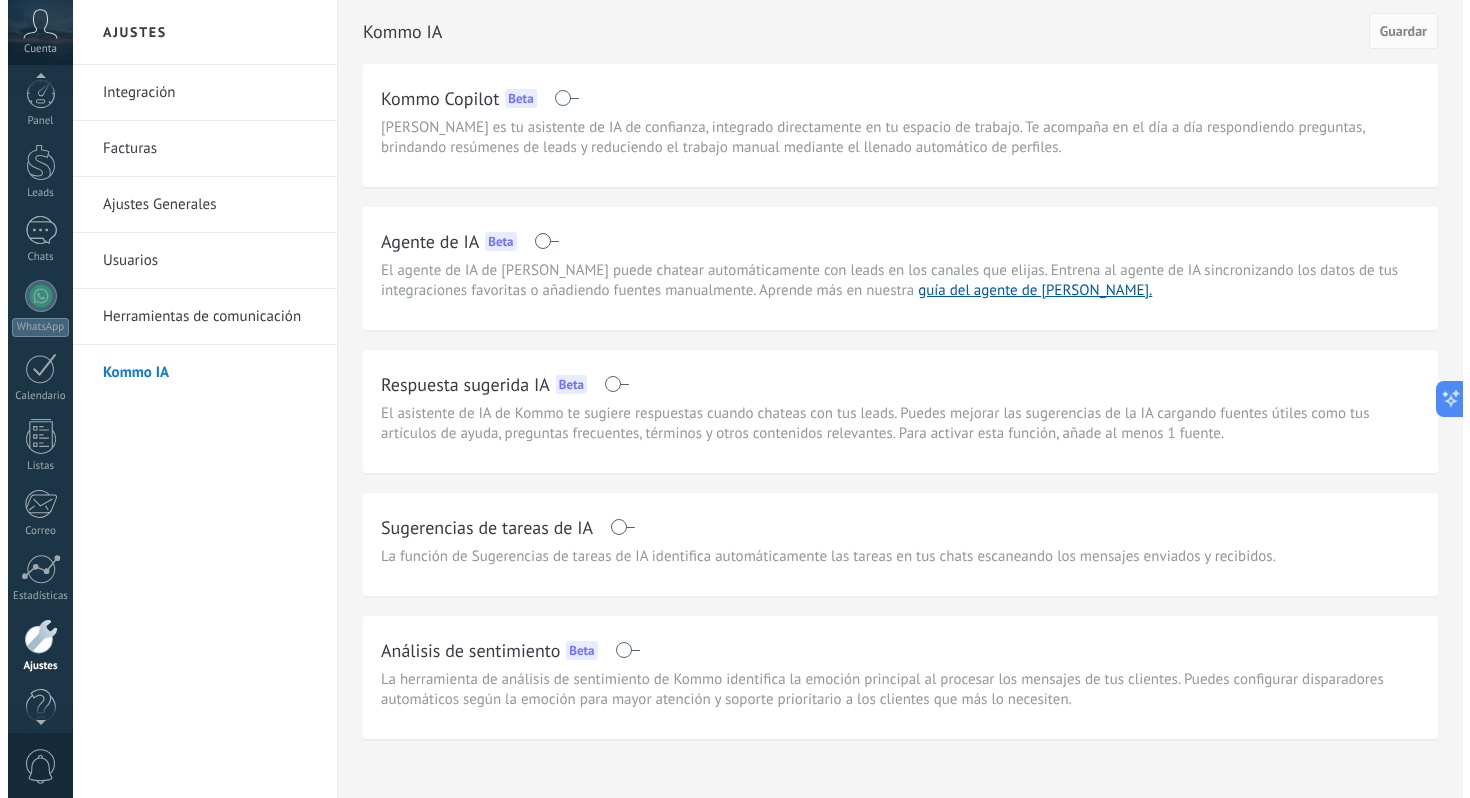 scroll, scrollTop: 0, scrollLeft: 0, axis: both 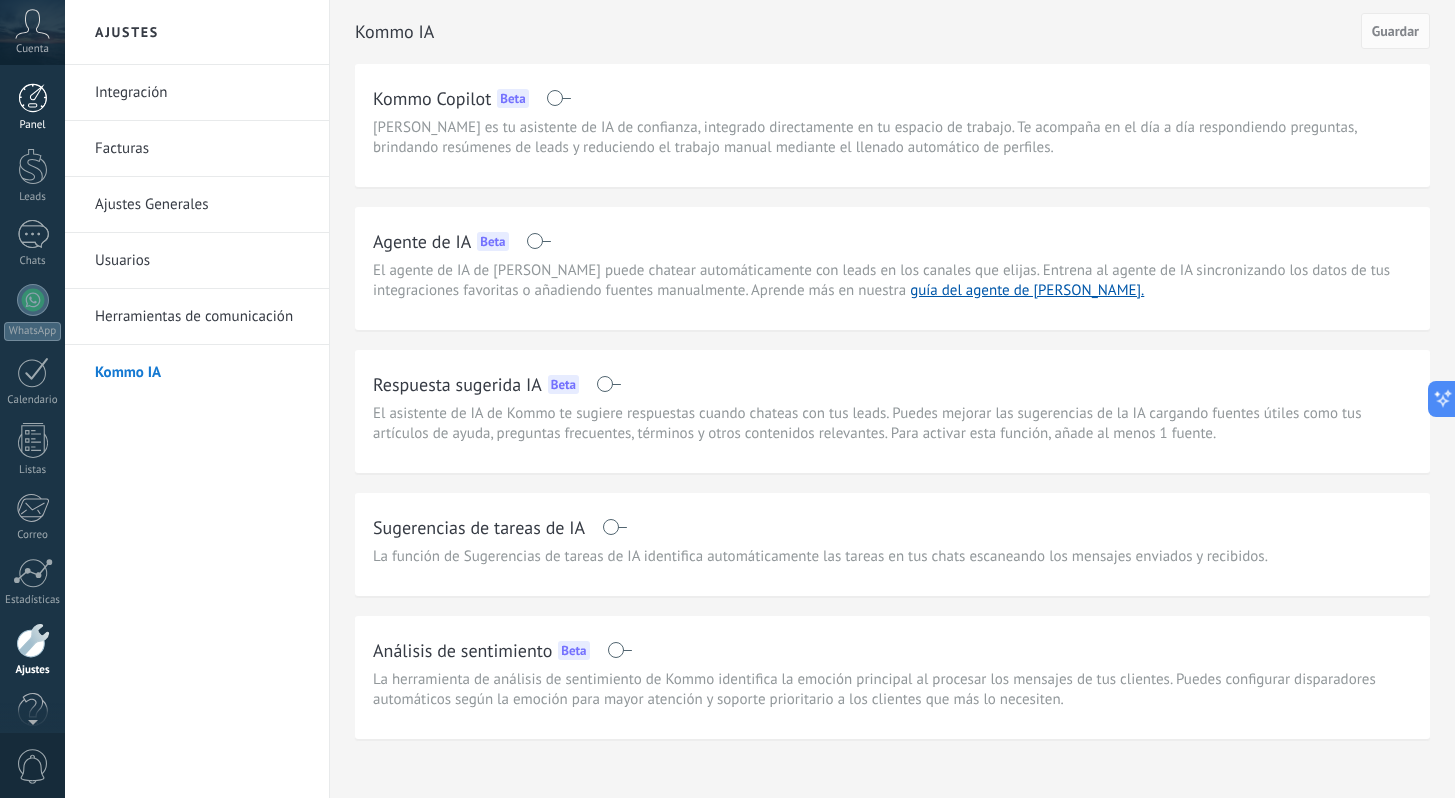 click on "Panel" at bounding box center (32, 107) 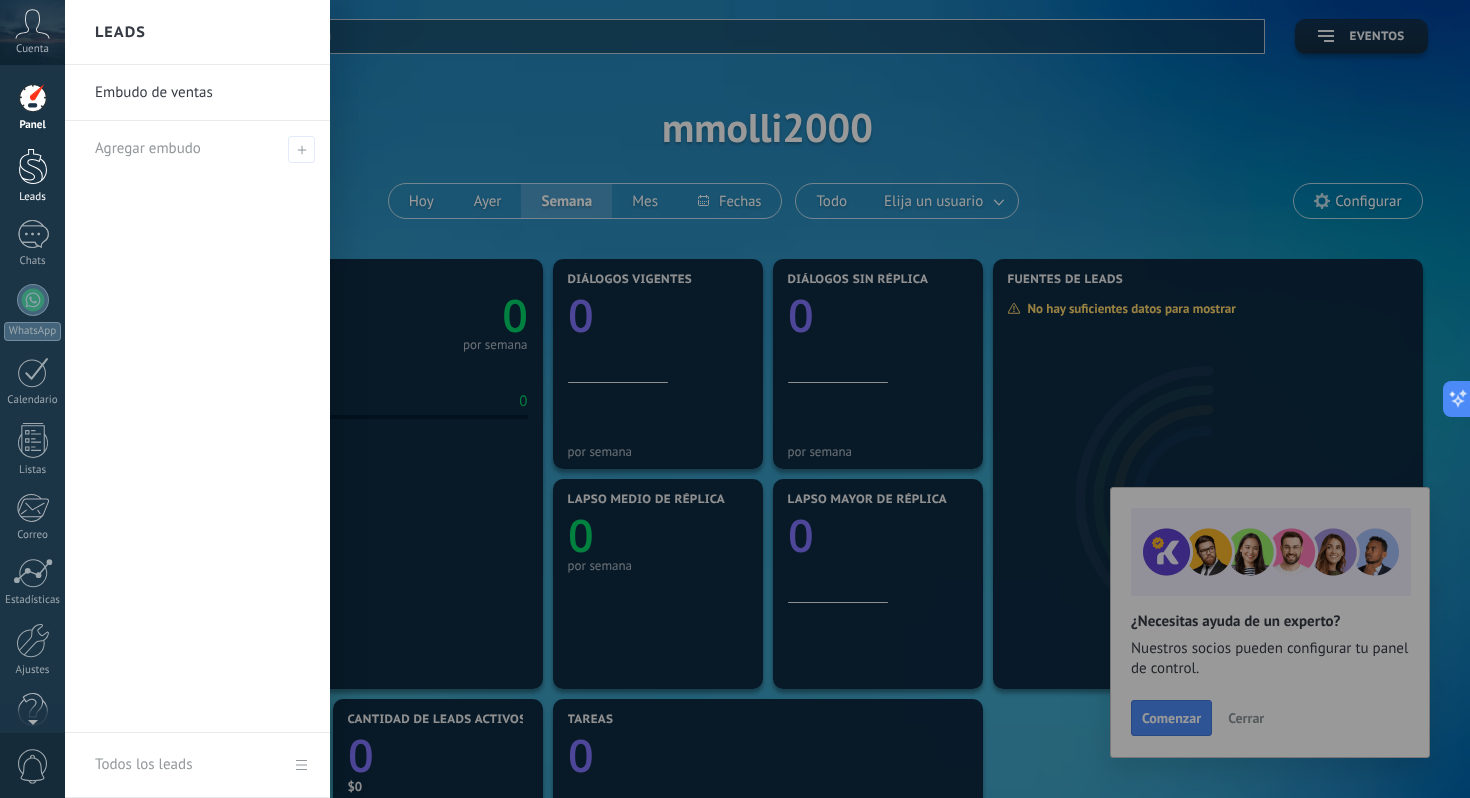 click at bounding box center (33, 166) 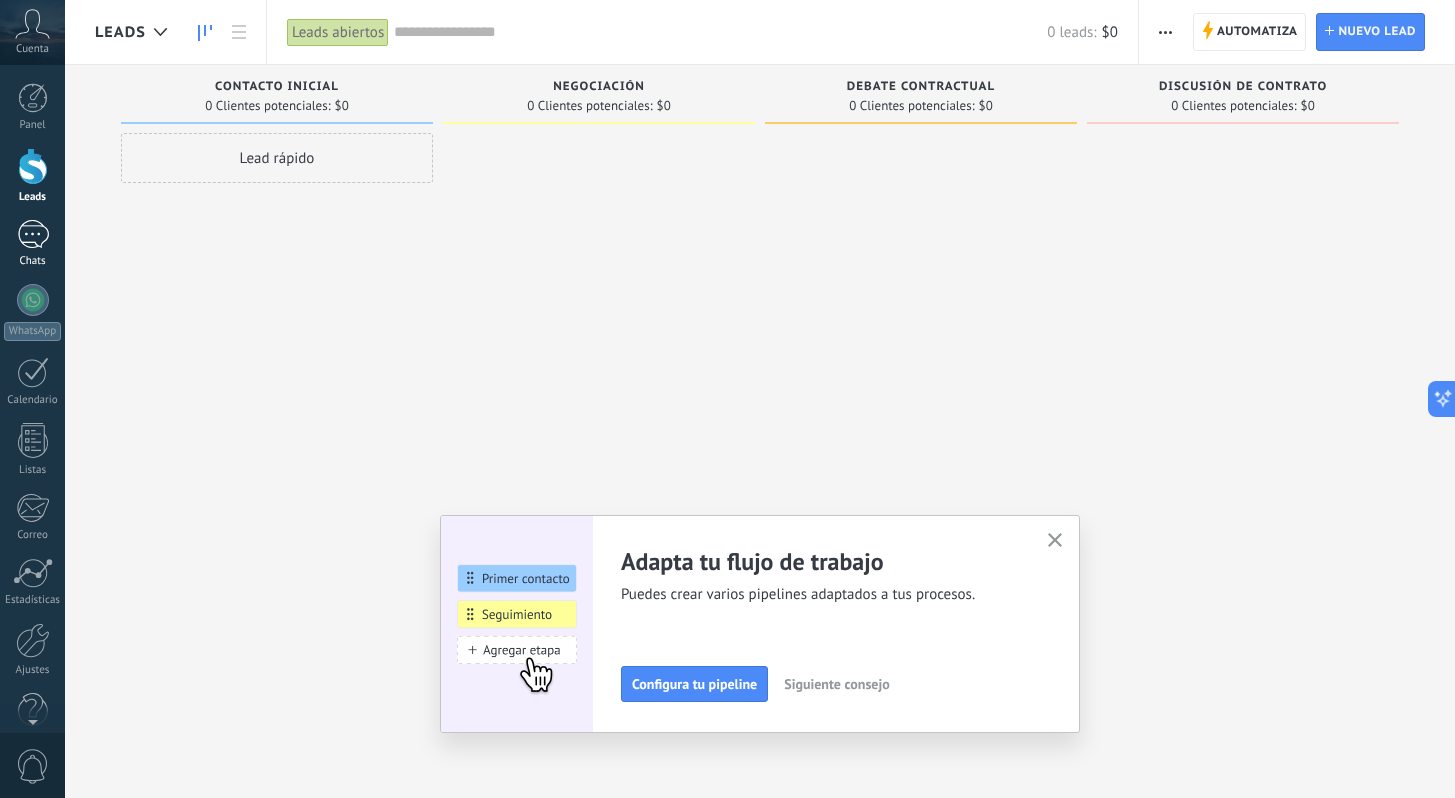 click at bounding box center [33, 234] 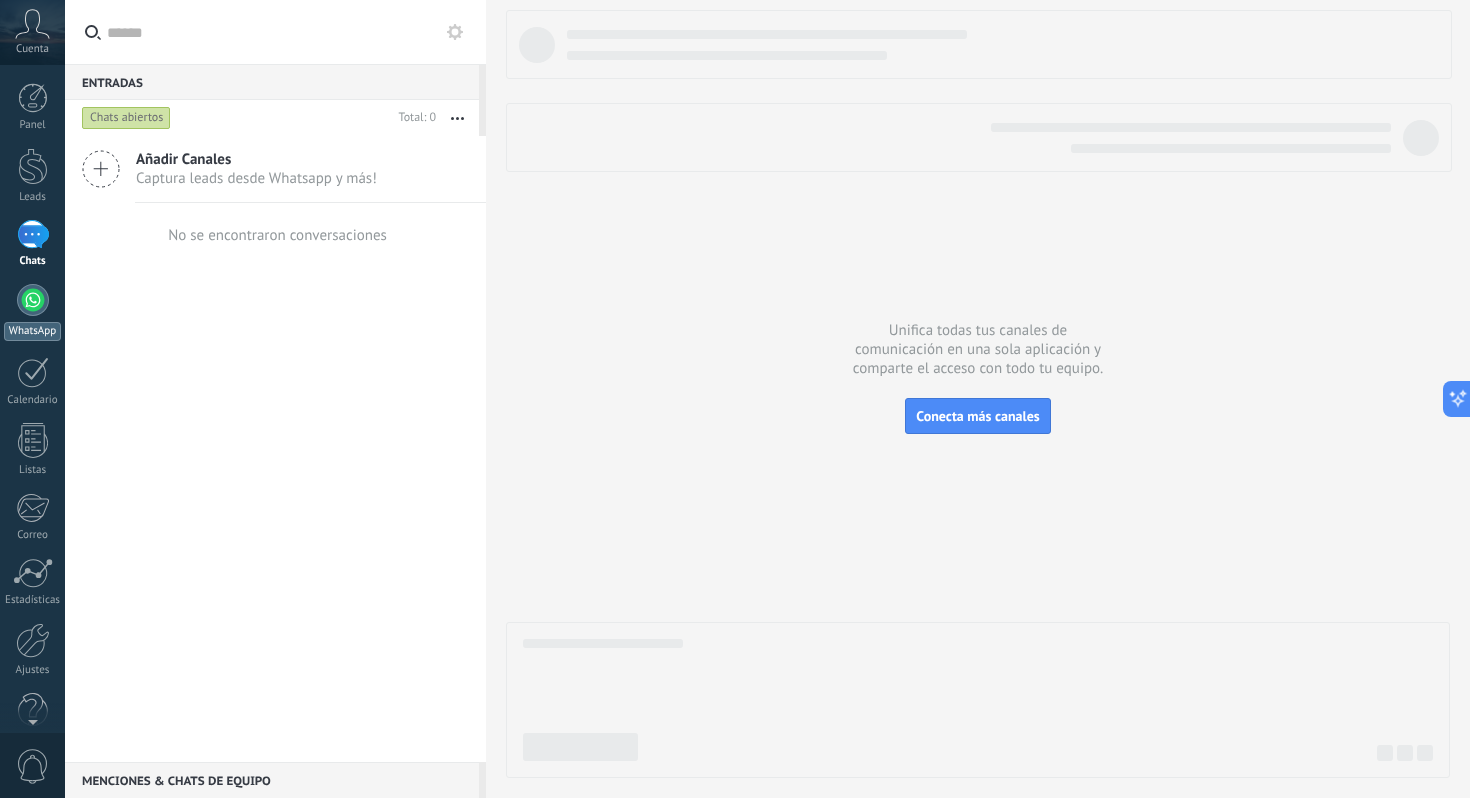 click at bounding box center (33, 300) 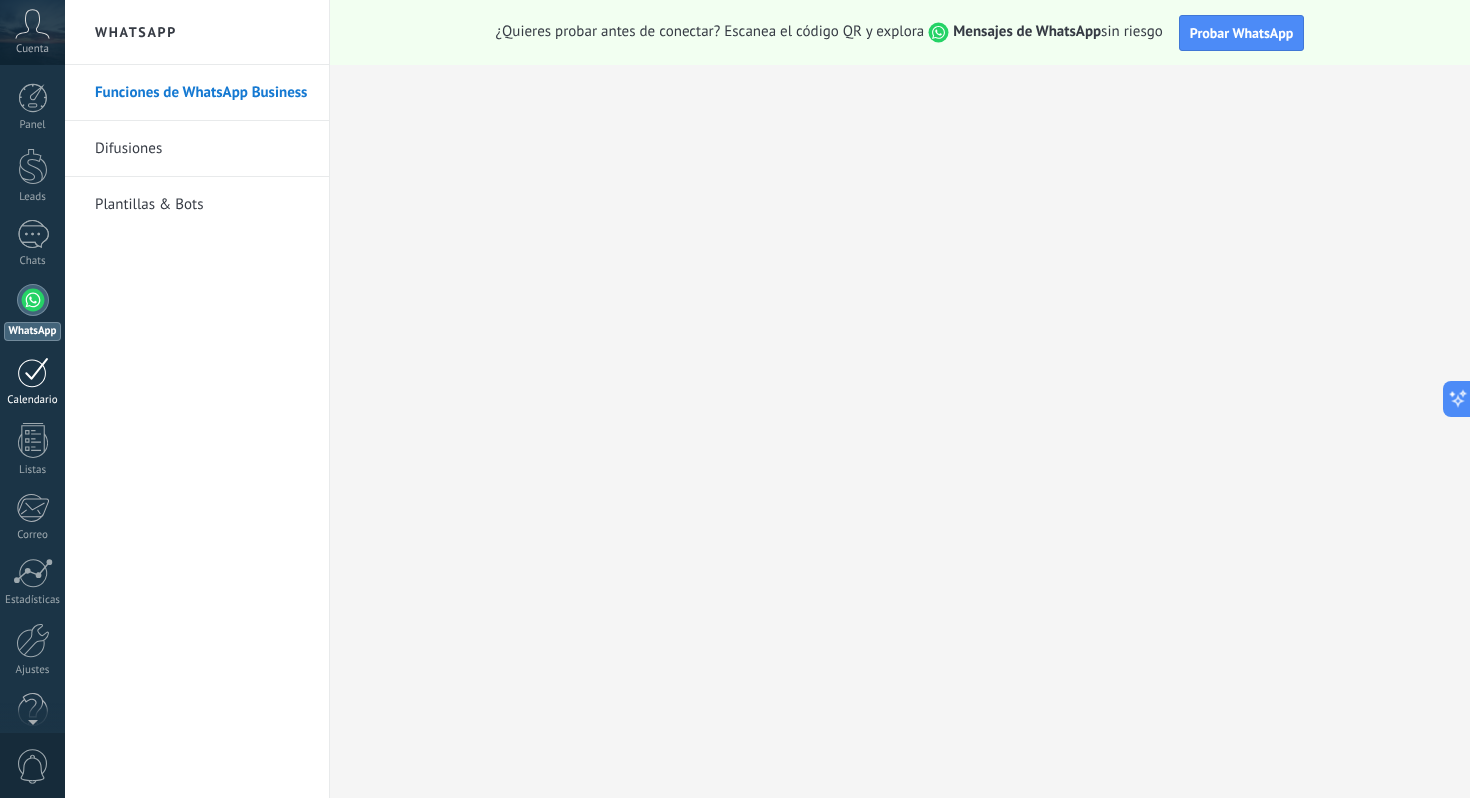 click on "Calendario" at bounding box center [32, 382] 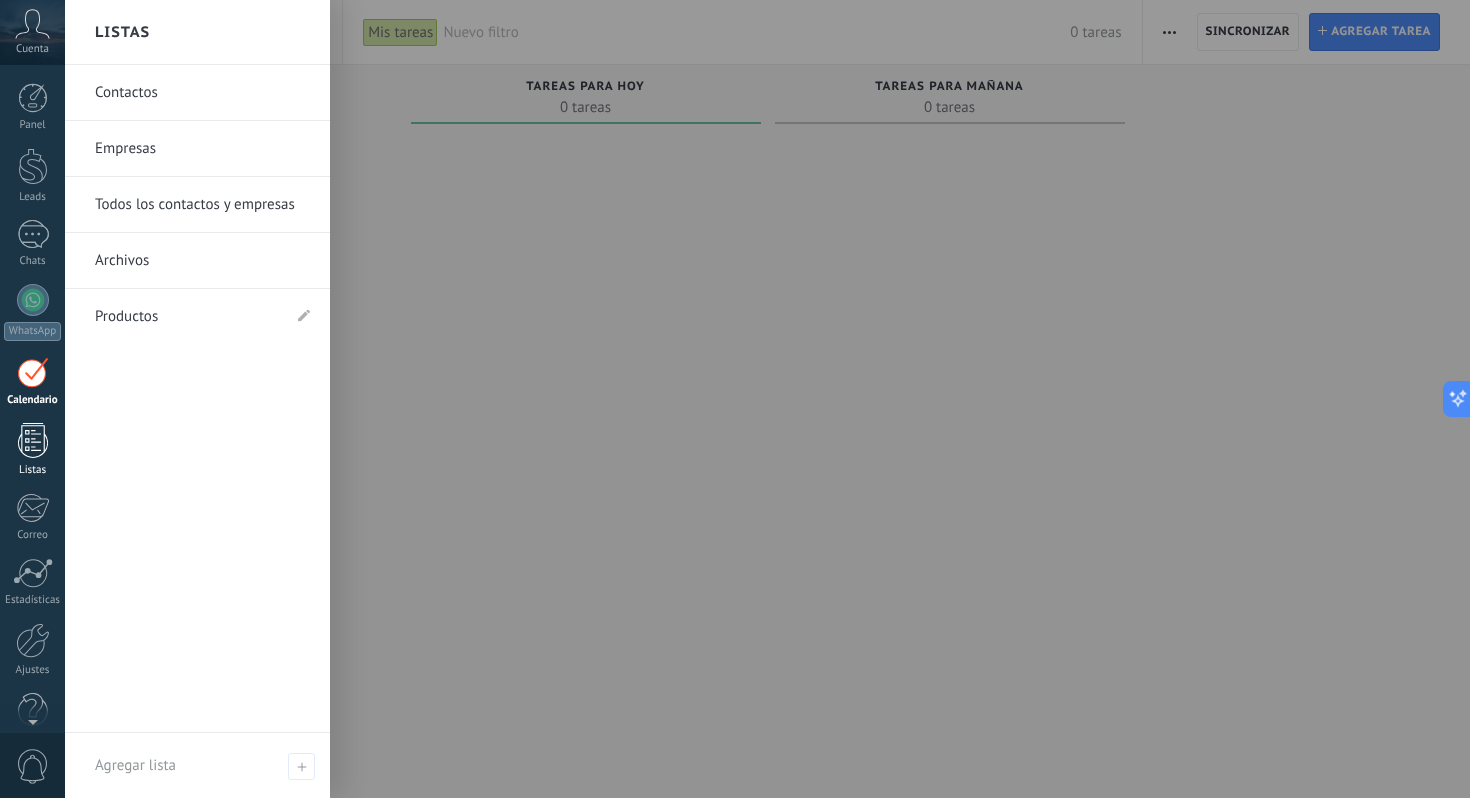 click at bounding box center (33, 440) 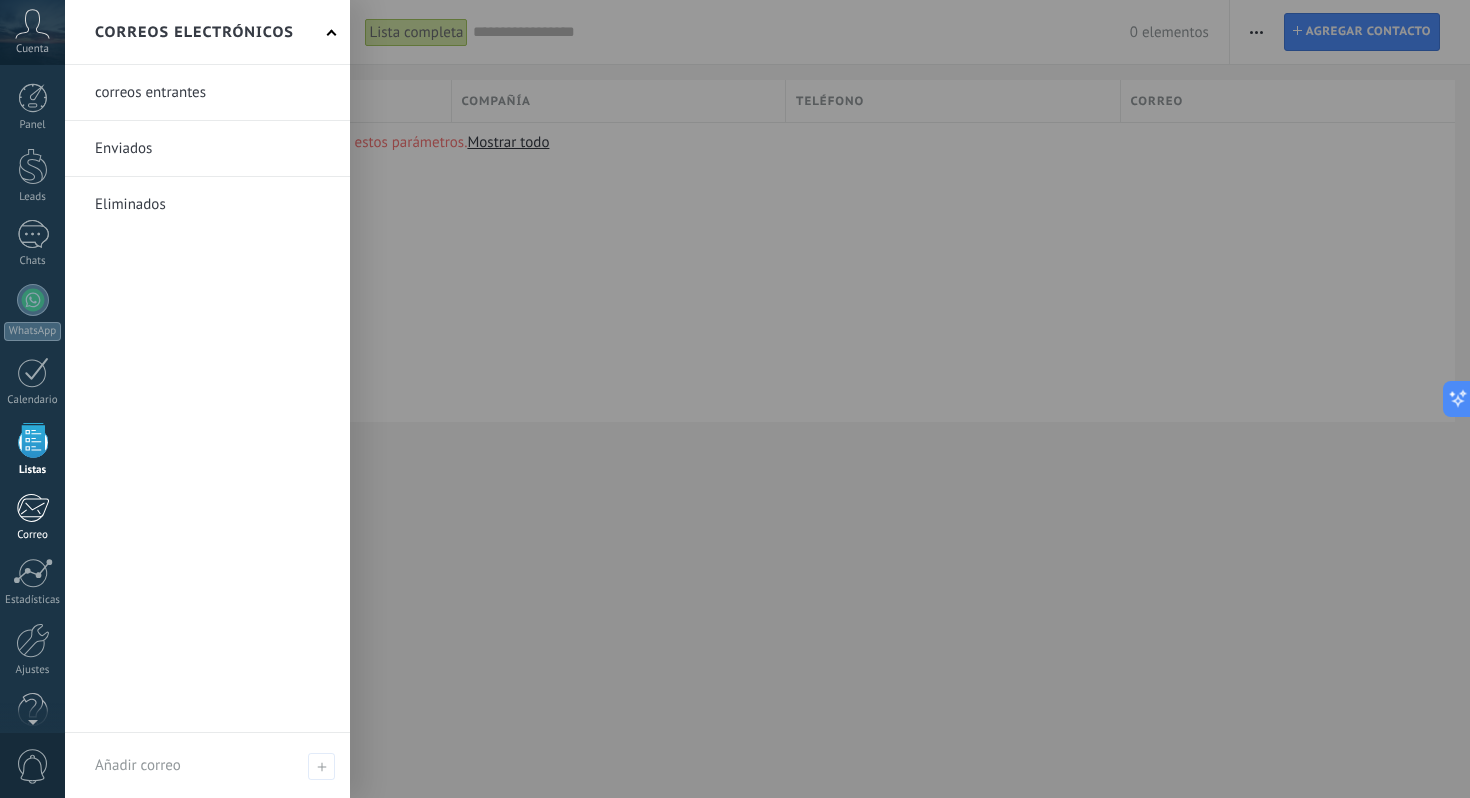 click at bounding box center (32, 508) 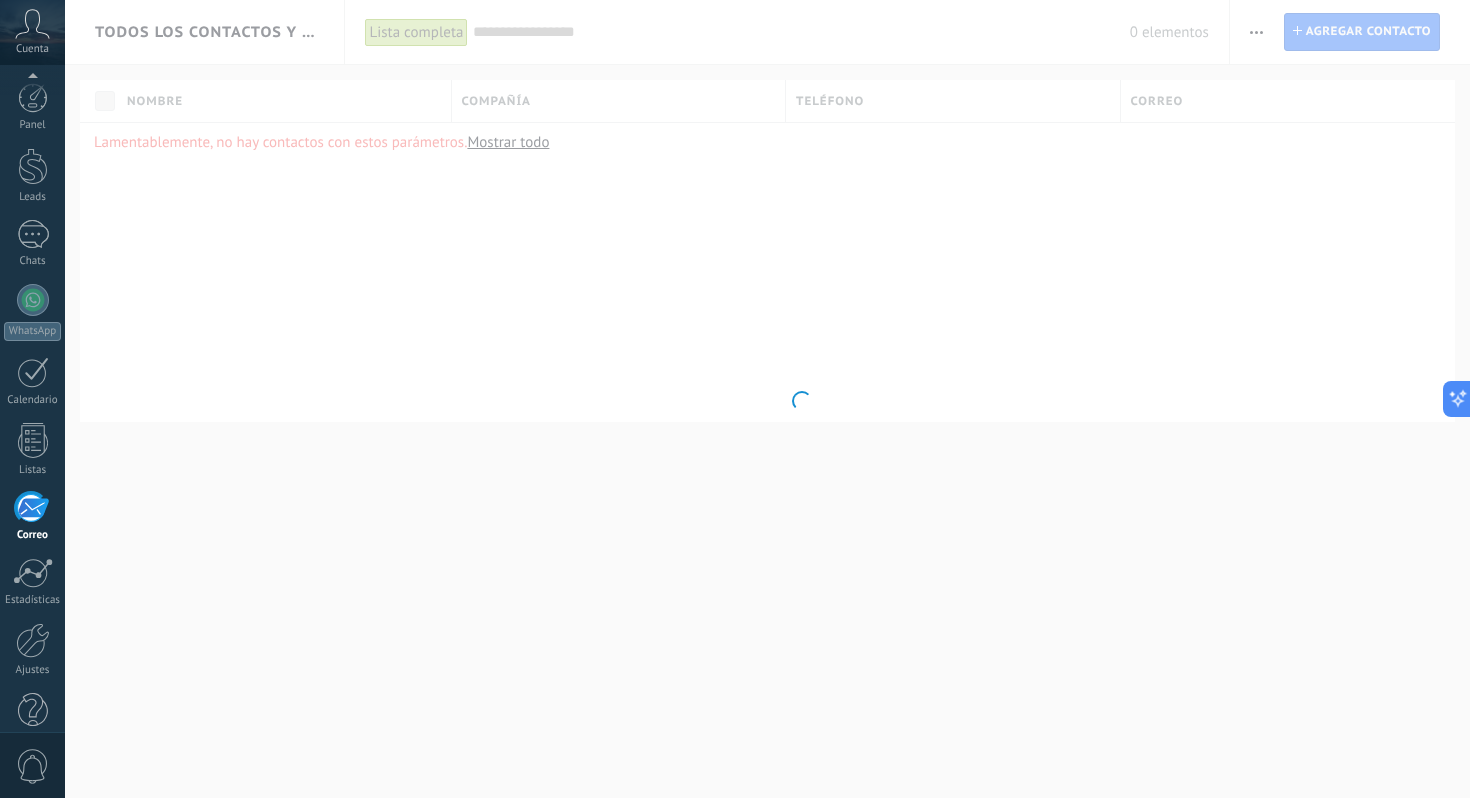 scroll, scrollTop: 34, scrollLeft: 0, axis: vertical 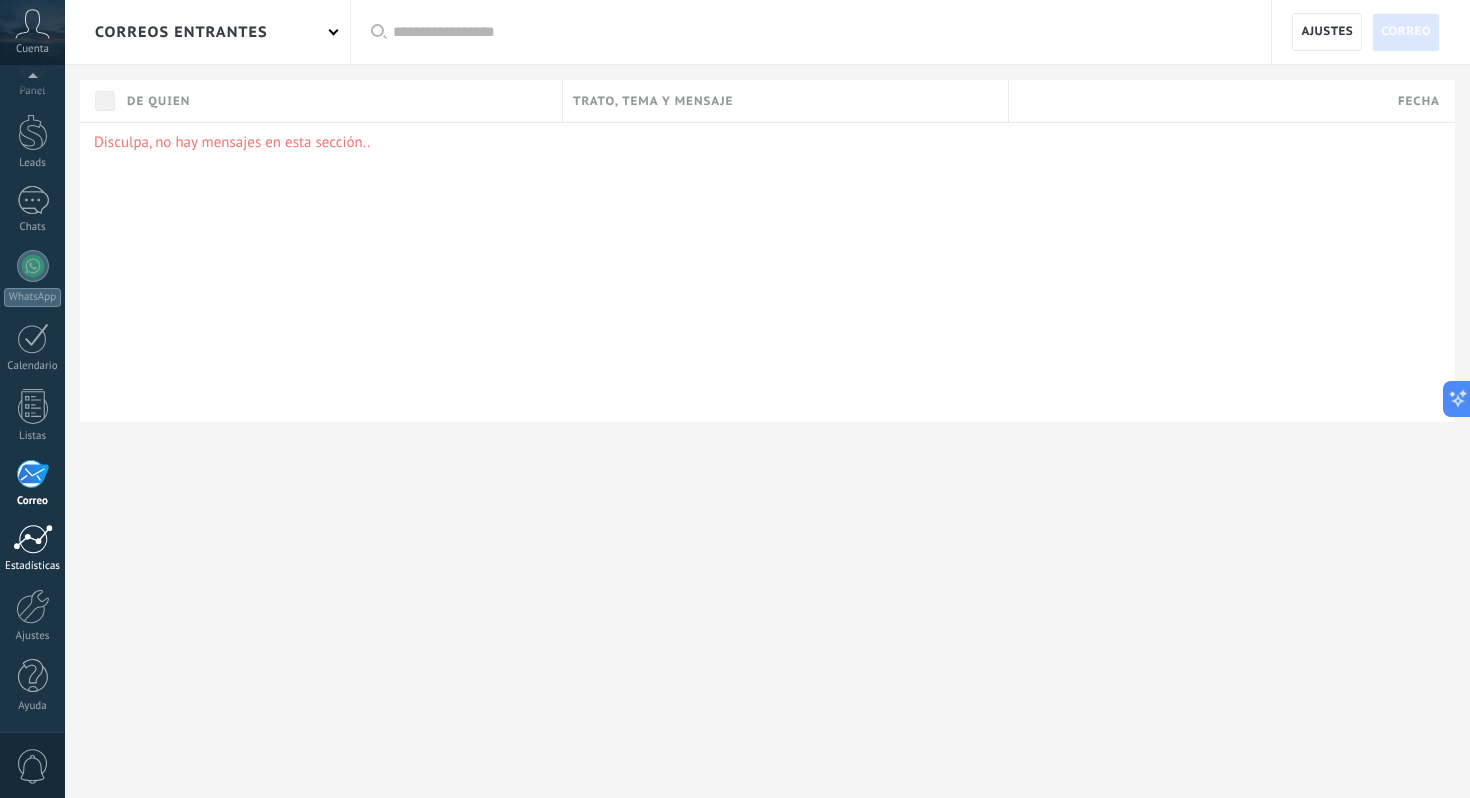 click at bounding box center [33, 539] 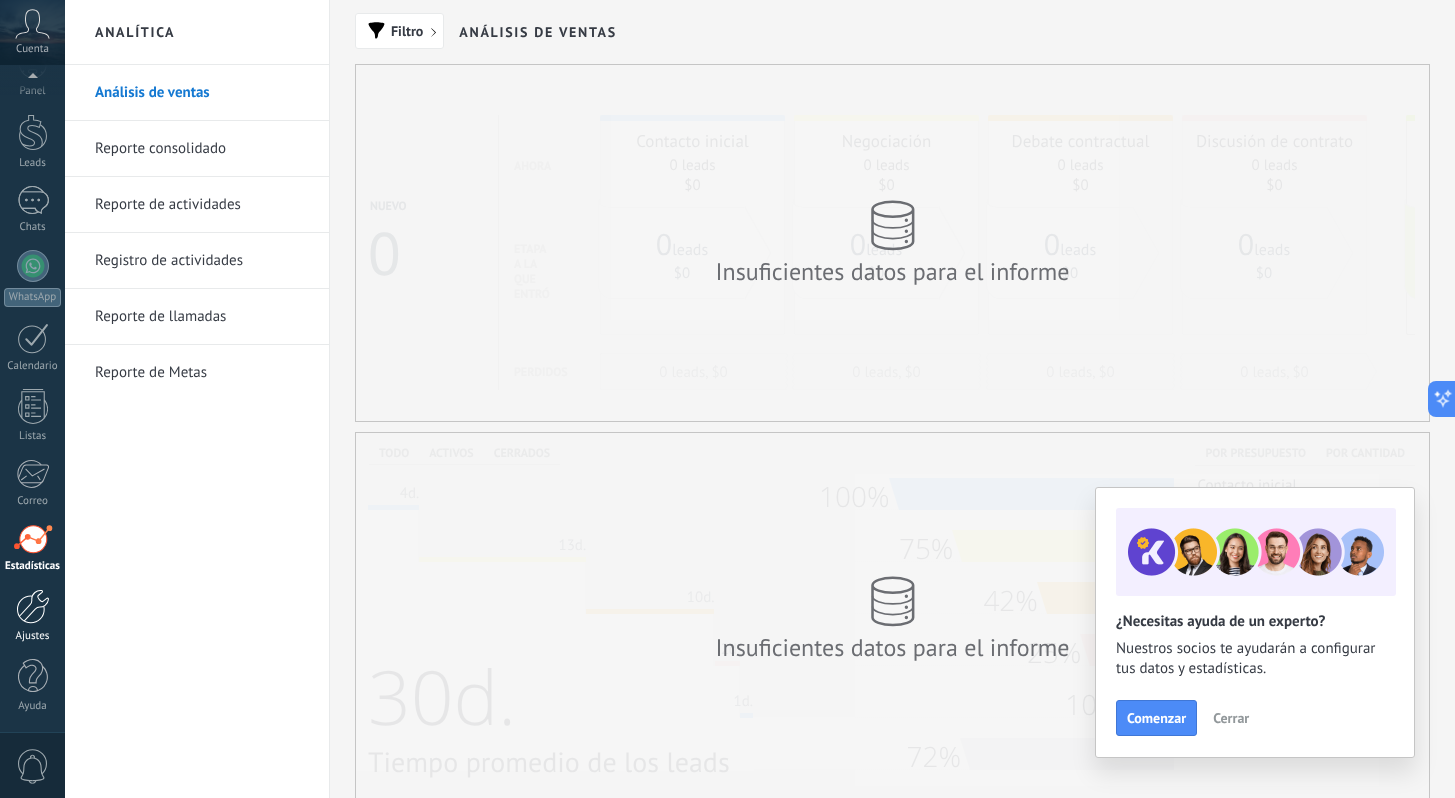 click at bounding box center (33, 606) 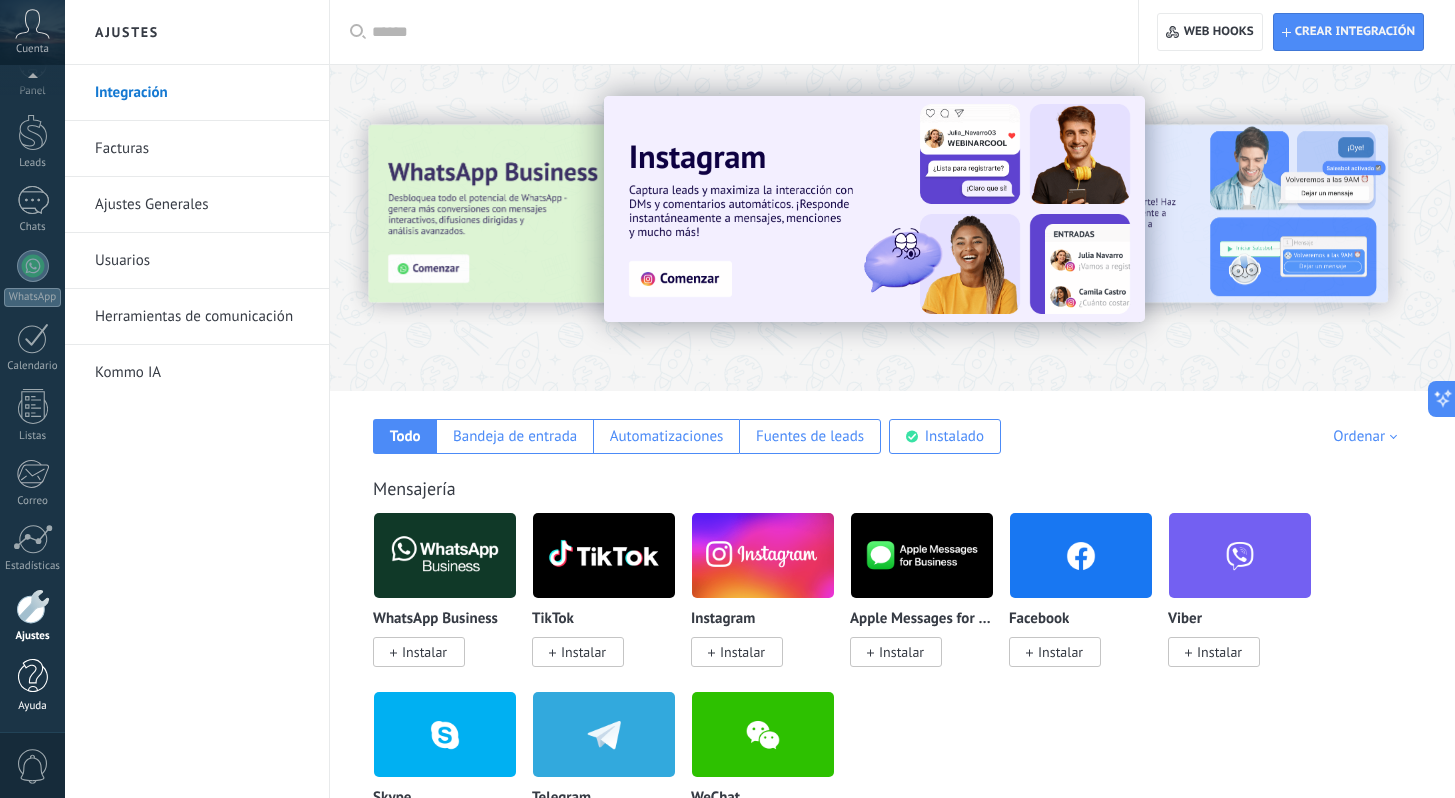 click at bounding box center [33, 676] 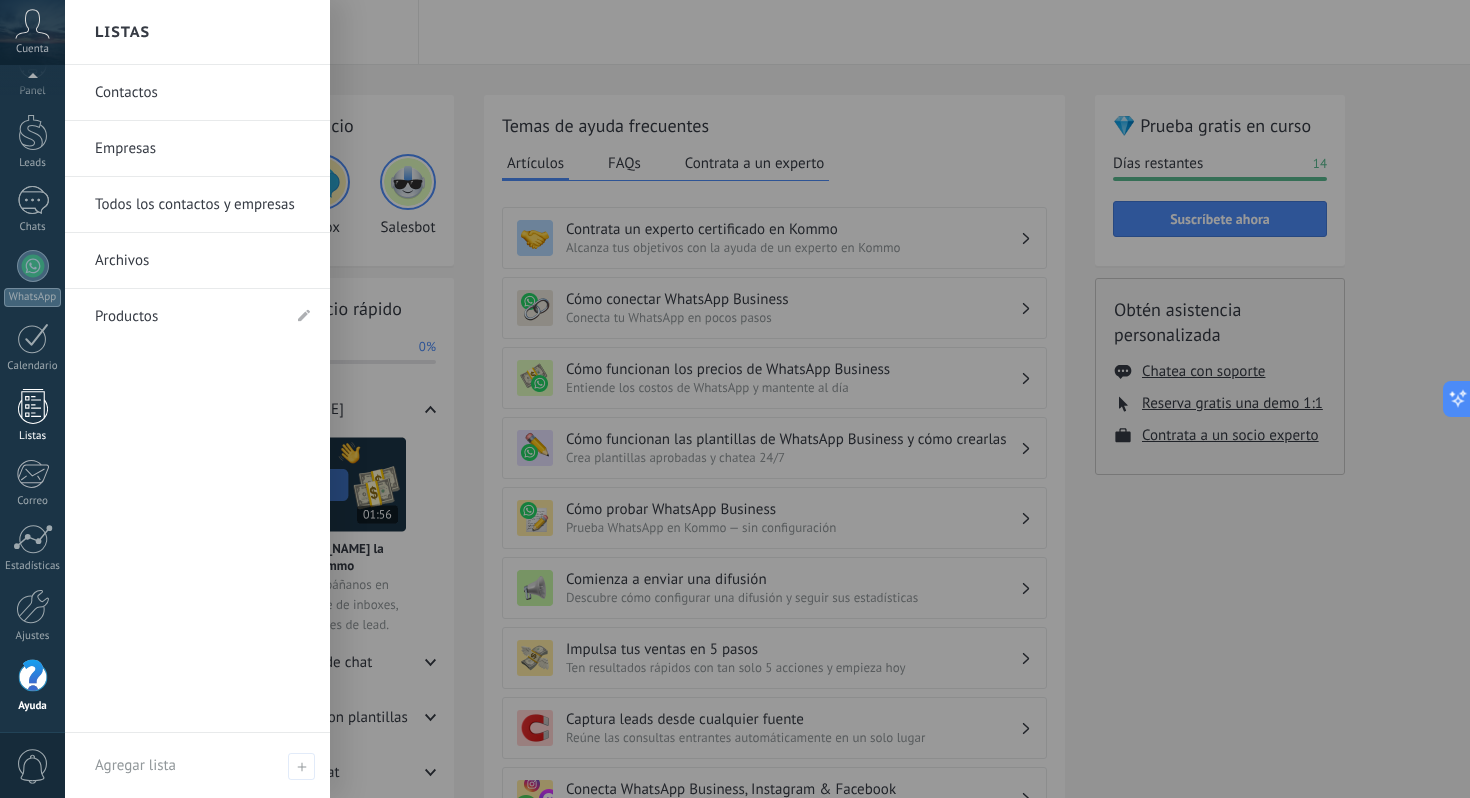 click at bounding box center (33, 406) 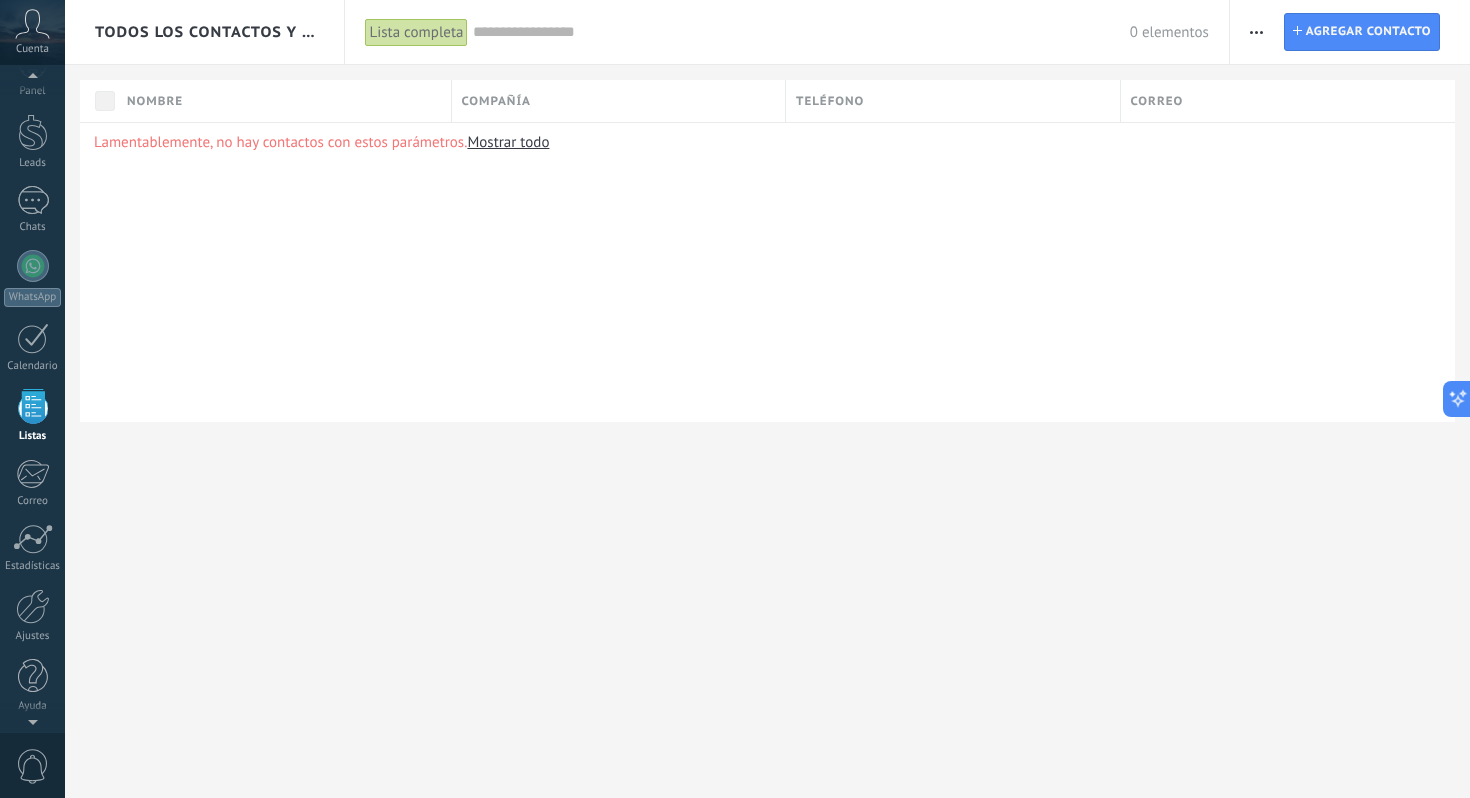 scroll, scrollTop: 7, scrollLeft: 0, axis: vertical 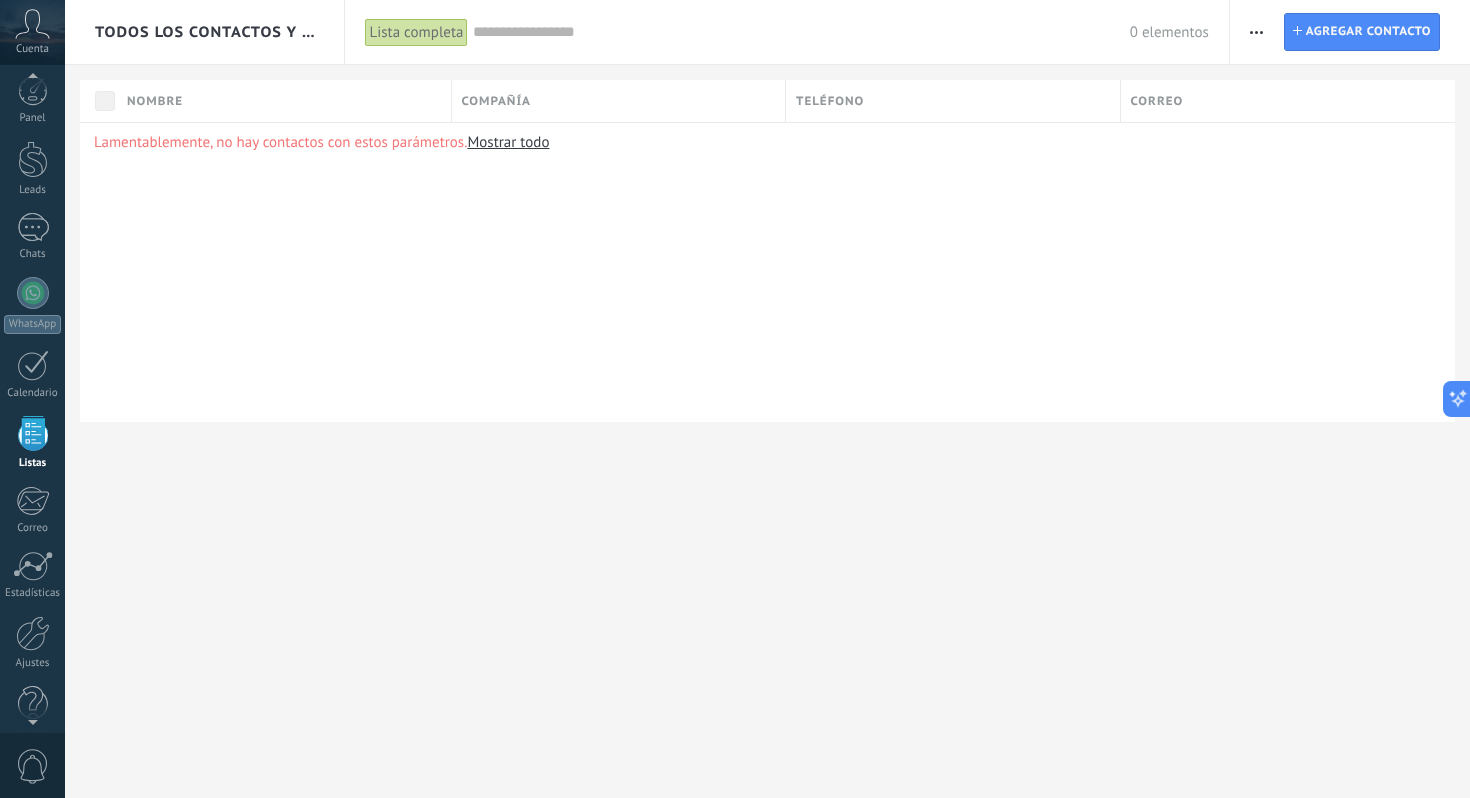 click 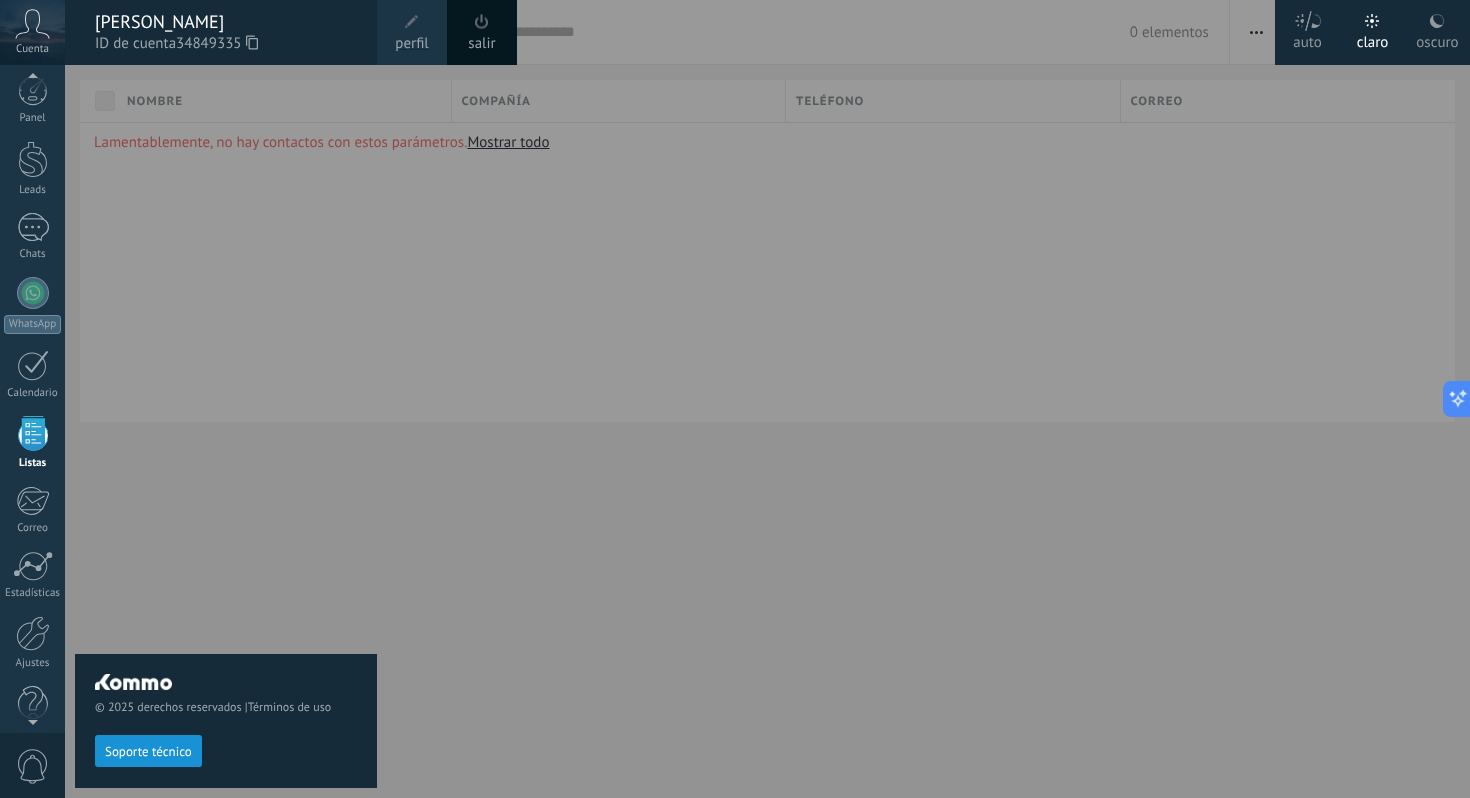 click 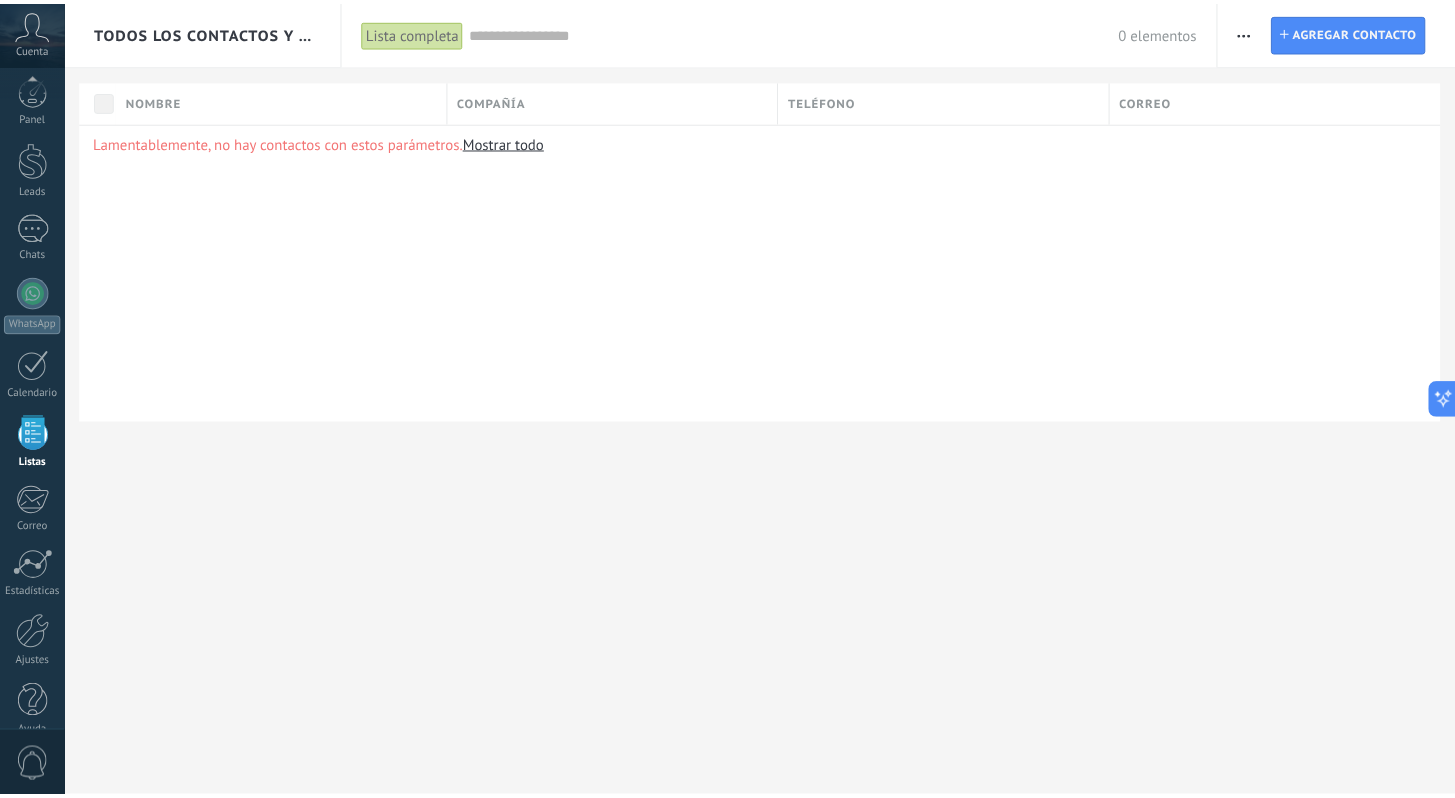 scroll, scrollTop: 34, scrollLeft: 0, axis: vertical 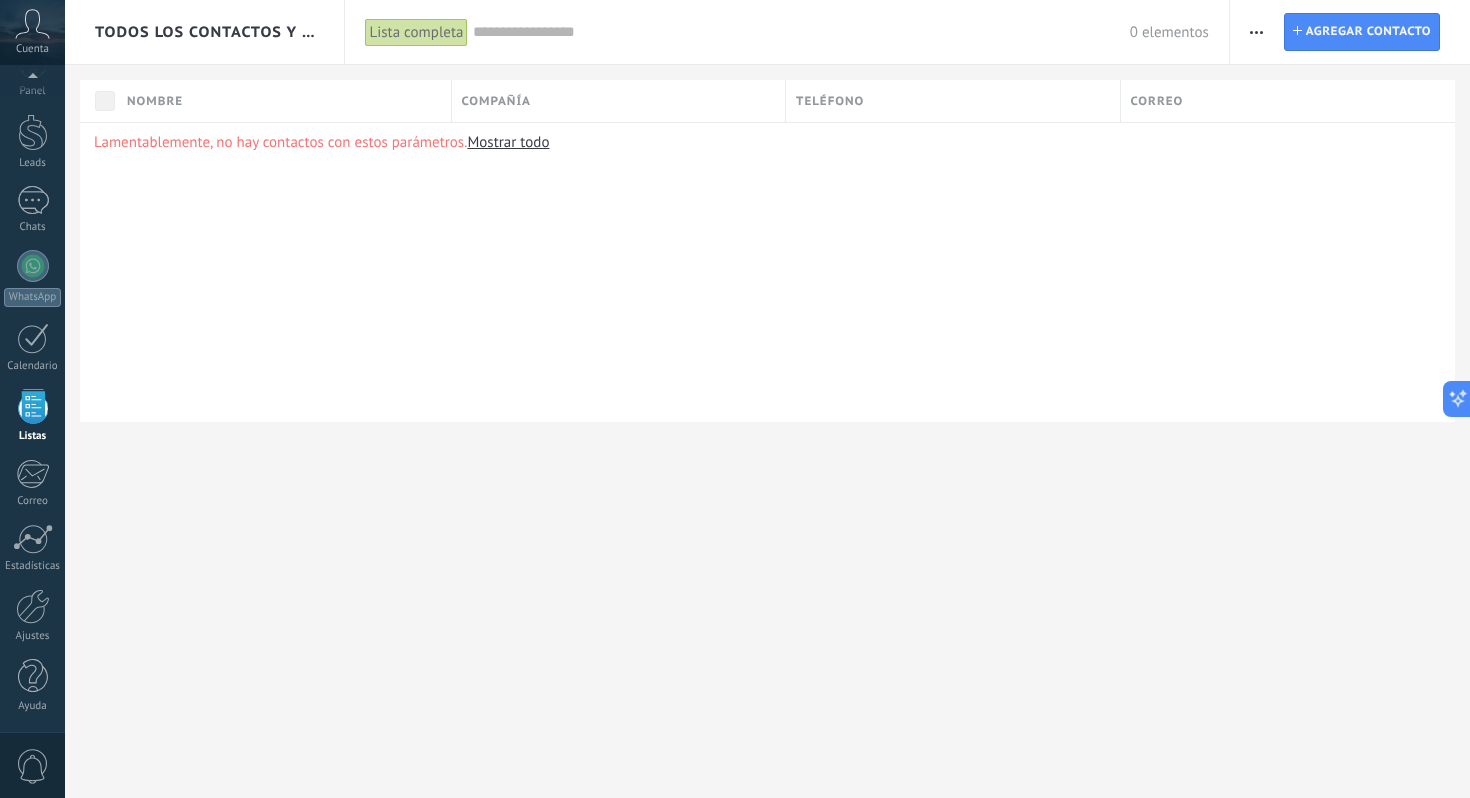 click on "Todos los contactos y empresas Lista completa Aplicar 0 elementos Lista completa Contactos sin tareas Contactos con tareas atrasadas Sin leads Eliminados Guardar Todo el tiempo Todo el tiempo [DATE] [DATE] Últimos  ** 30  dias Esta semana La última semana Este mes El mes pasado Este trimestre Este año   Seleccionar todo Sin leads Sin la apertura de la causa Contacto inicial Negociación Debate contractual Discusión de contrato Logrado con éxito Venta Perdido Etapas activas Seleccionar todo Presupuesto insuficiente No hay necesidad para el producto No satisfecho con las condiciones Comprado del competidor Razón no definida Razones de pérdidas Seleccionar todo [DATE] [DATE] Esta semana Este mes Este trimestre No hay tareas atrasadas Todo valores Etiquetas Administrar etiquetas No tienes etiquetas conectadas Aplicar Restablecer Imprimir Agregar una compañía Exportar Importar Procesos empresariales Buscar duplicados Contacto Agregar contacto Columnas adicionales Cargo (contacto) Creado por Fecha de Creación" at bounding box center [767, 399] 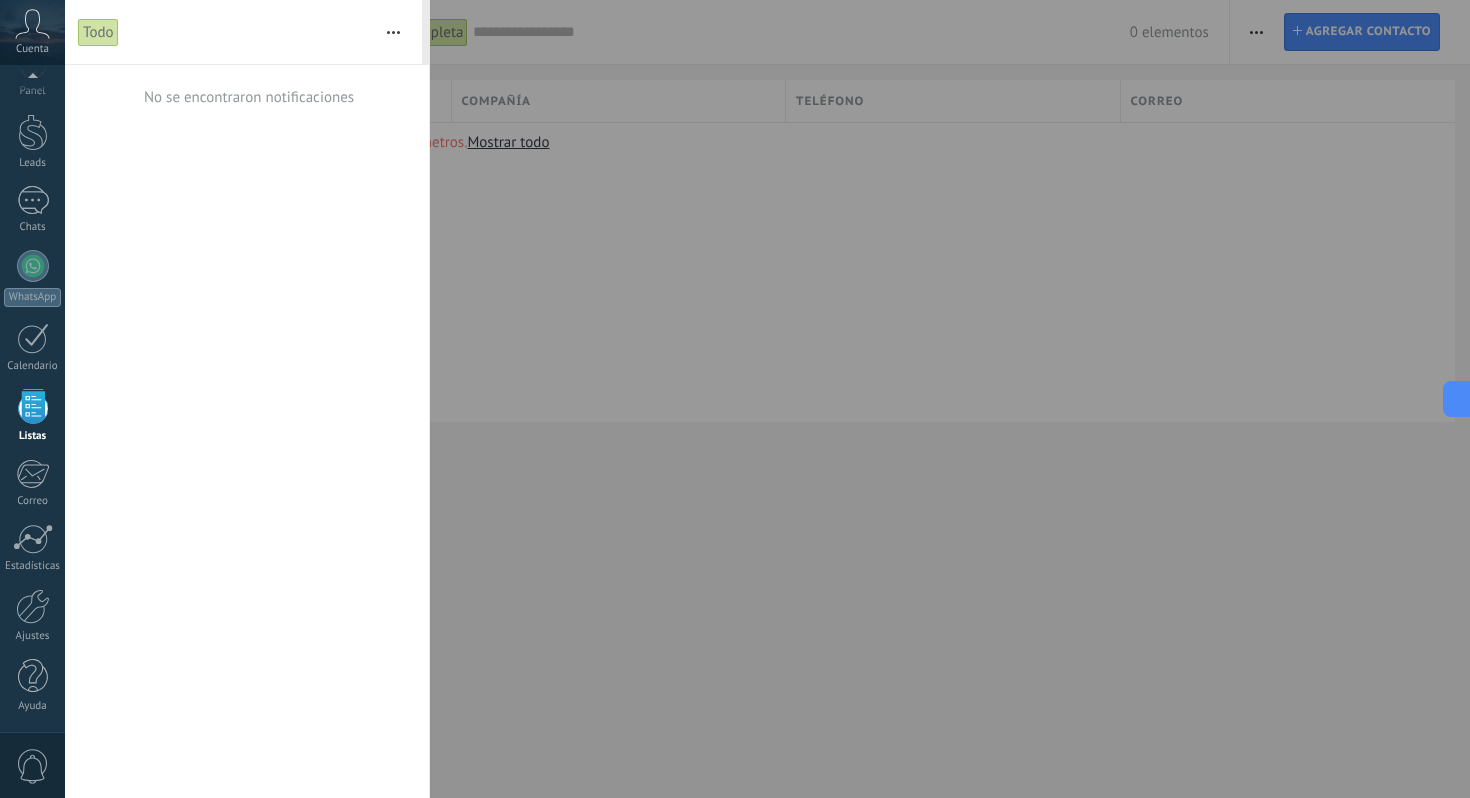 click at bounding box center (735, 399) 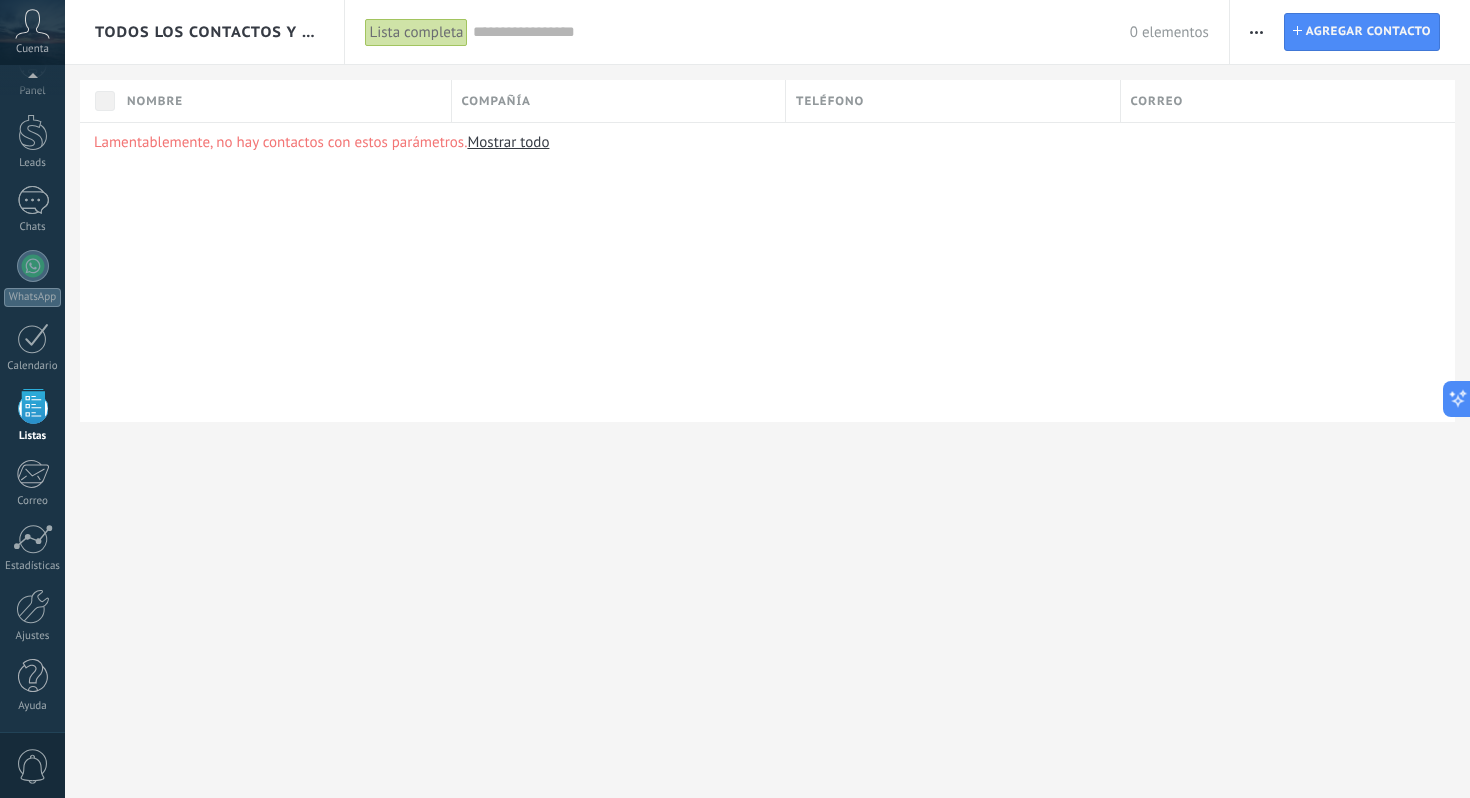 click on "Todos los contactos y empresas Lista completa Aplicar 0 elementos Lista completa Contactos sin tareas Contactos con tareas atrasadas Sin leads Eliminados Guardar Todo el tiempo Todo el tiempo [DATE] [DATE] Últimos  ** 30  dias Esta semana La última semana Este mes El mes pasado Este trimestre Este año   Seleccionar todo Sin leads Sin la apertura de la causa Contacto inicial Negociación Debate contractual Discusión de contrato Logrado con éxito Venta Perdido Etapas activas Seleccionar todo Presupuesto insuficiente No hay necesidad para el producto No satisfecho con las condiciones Comprado del competidor Razón no definida Razones de pérdidas Seleccionar todo [DATE] [DATE] Esta semana Este mes Este trimestre No hay tareas atrasadas Todo valores Etiquetas Administrar etiquetas No tienes etiquetas conectadas Aplicar Restablecer Imprimir Agregar una compañía Exportar Importar Procesos empresariales Buscar duplicados Contacto Agregar contacto Columnas adicionales Cargo (contacto) Creado por Fecha de Creación" at bounding box center [767, 399] 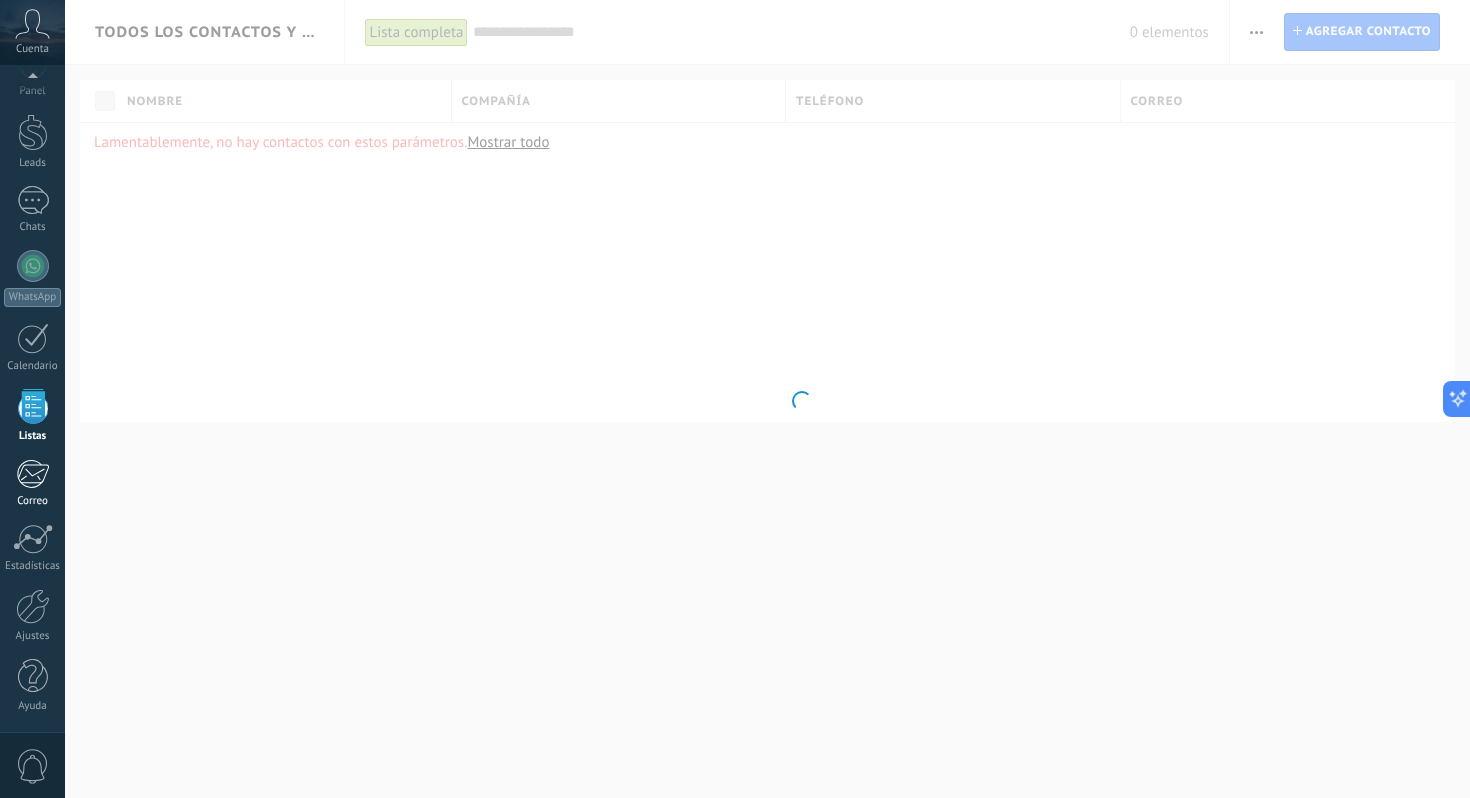 click at bounding box center [33, 406] 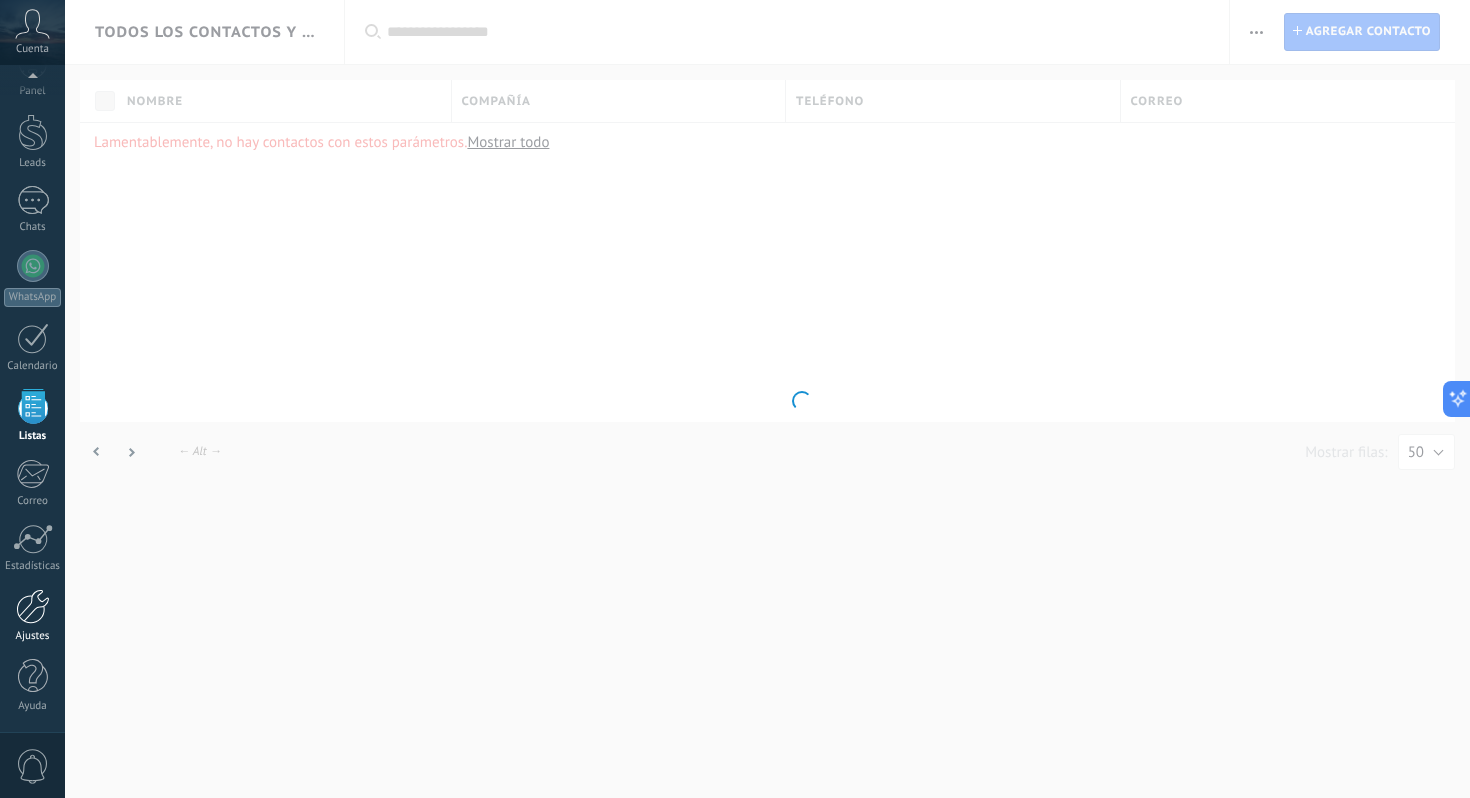 click at bounding box center [33, 606] 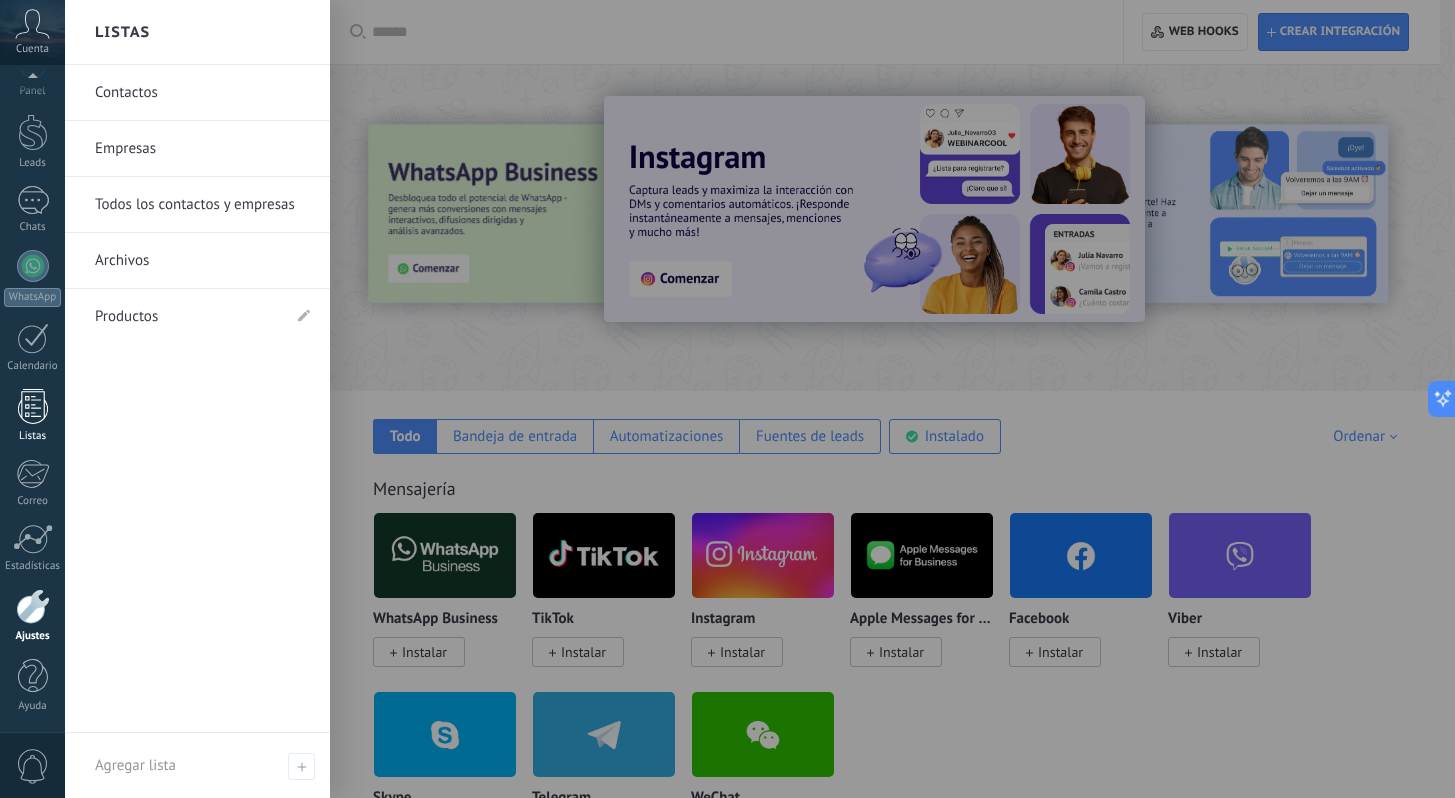 click at bounding box center (33, 406) 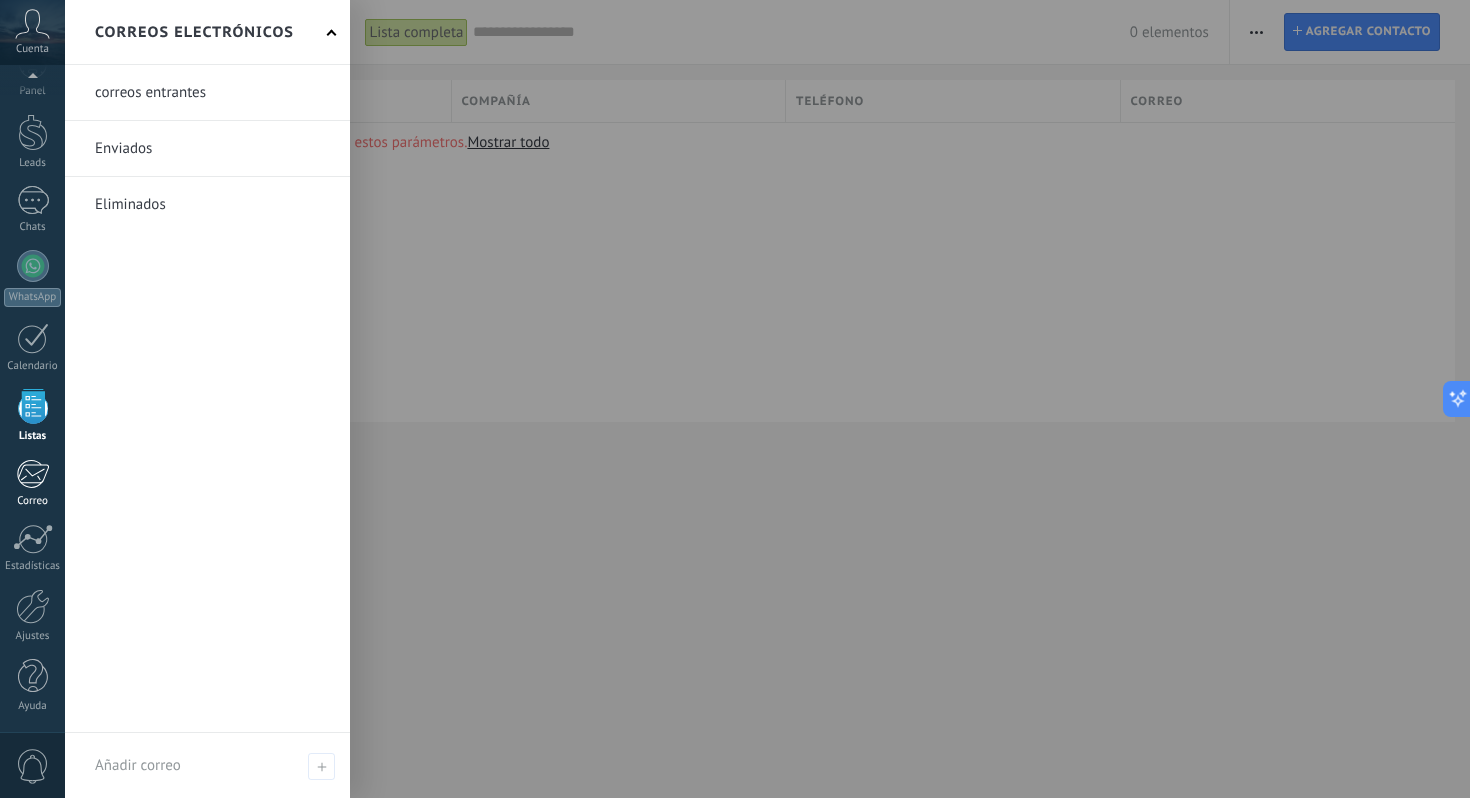 click at bounding box center (32, 474) 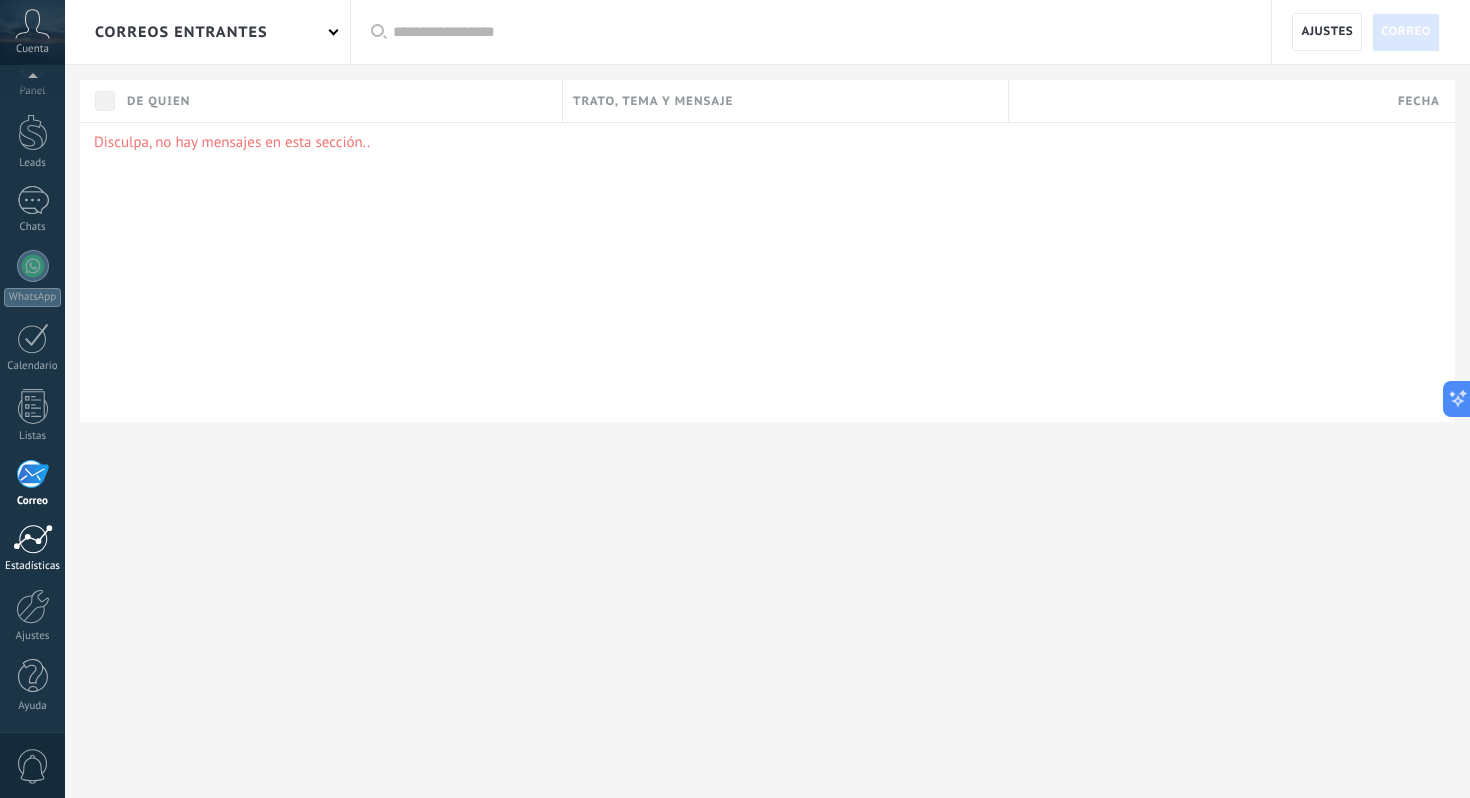 click on "Estadísticas" at bounding box center (33, 566) 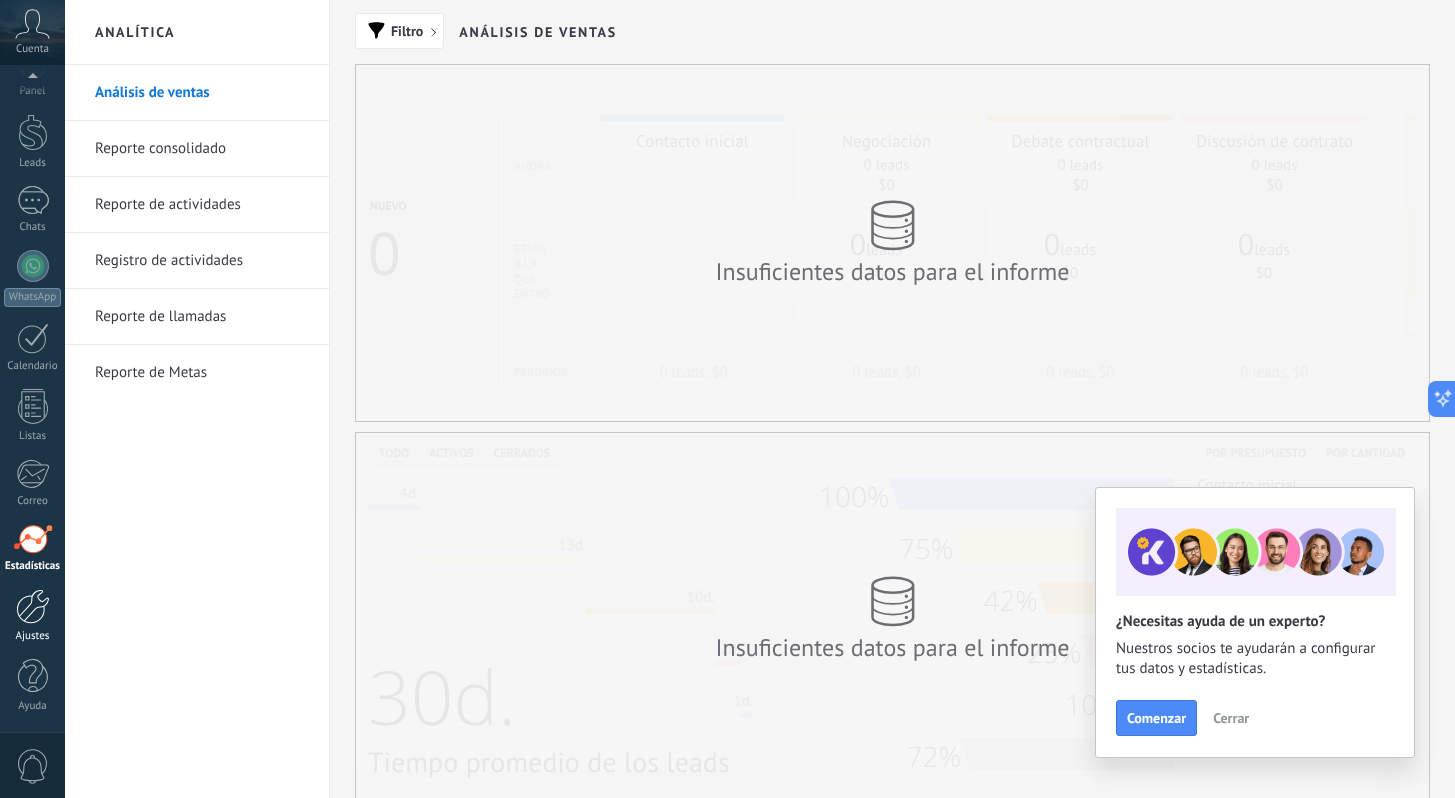 click at bounding box center (33, 606) 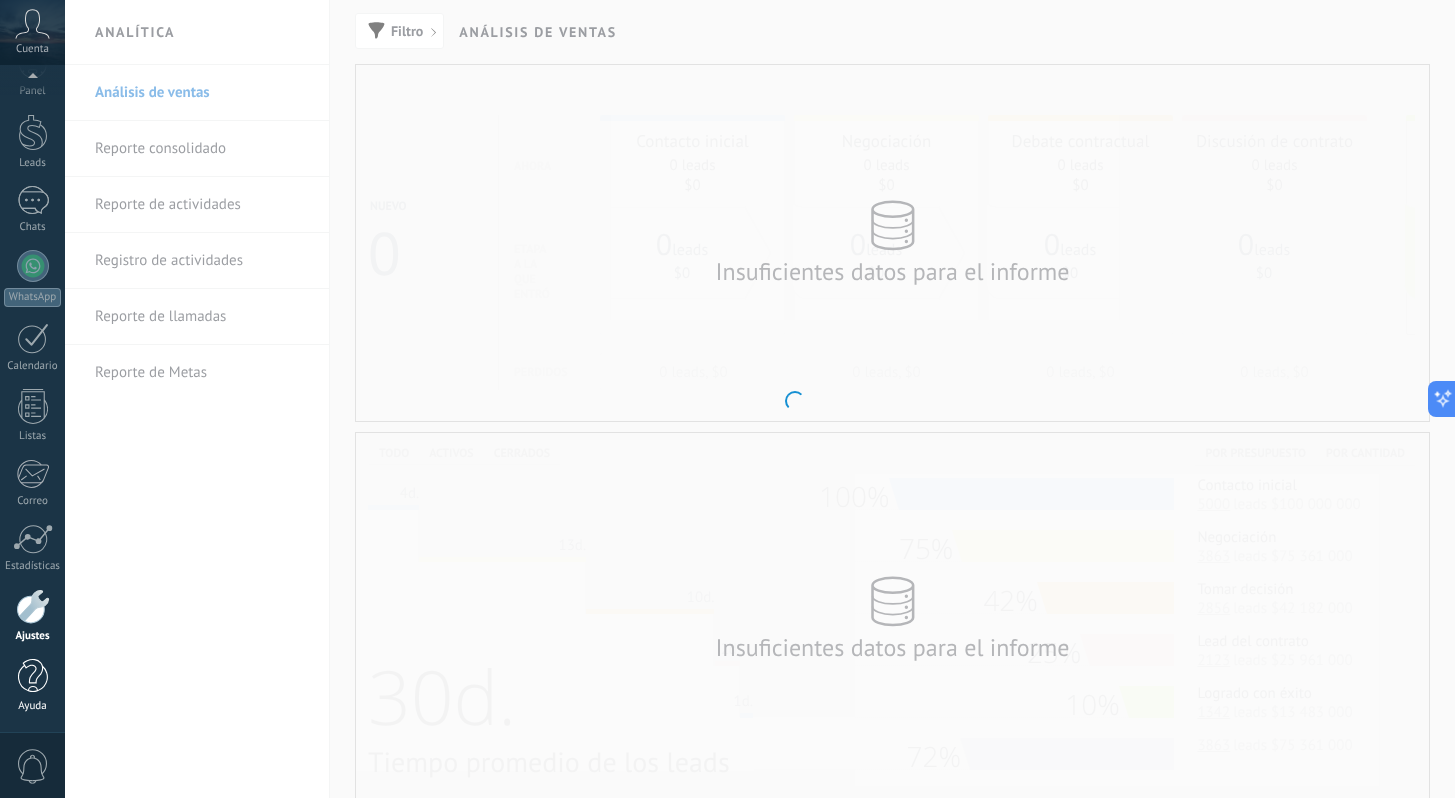 click at bounding box center (33, 676) 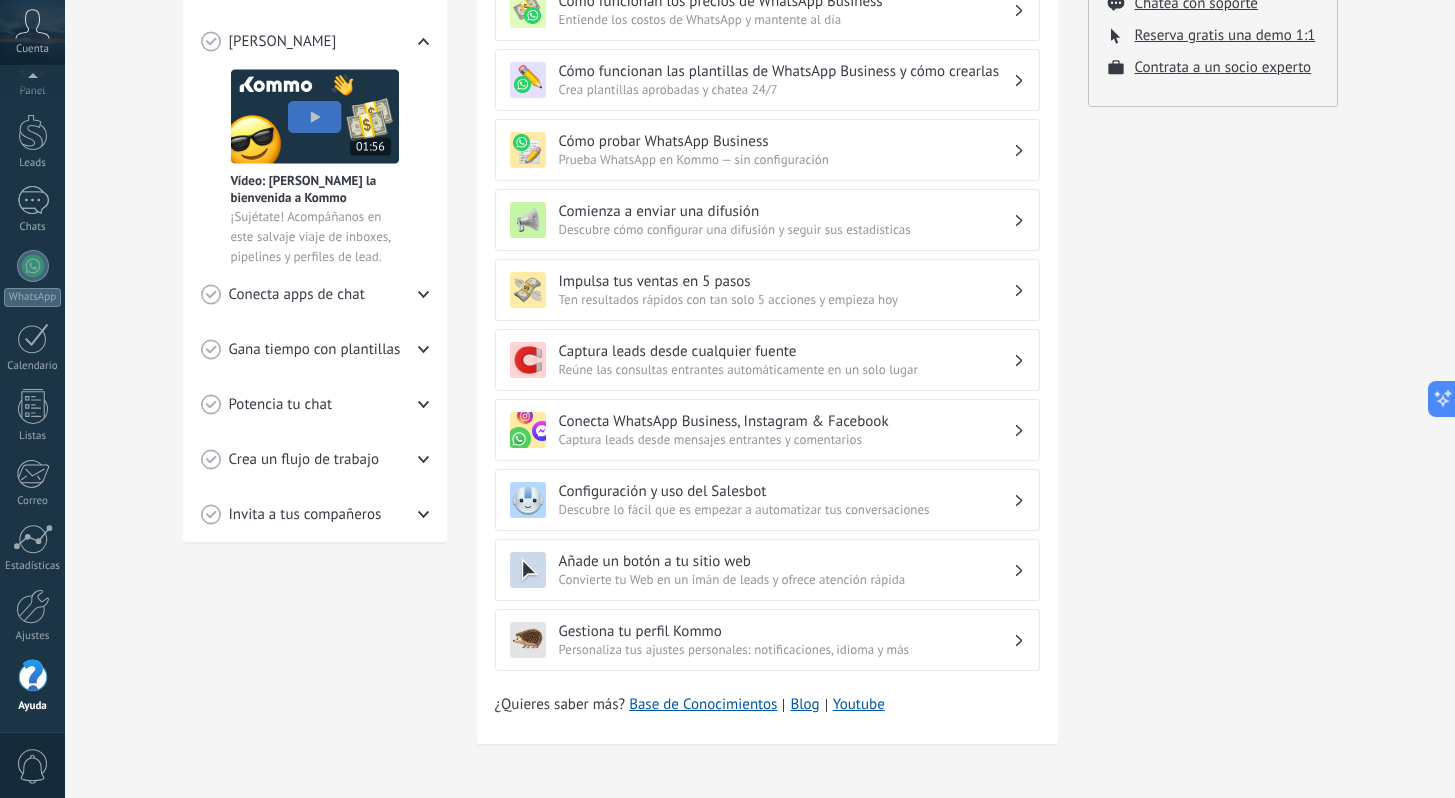 scroll, scrollTop: 369, scrollLeft: 0, axis: vertical 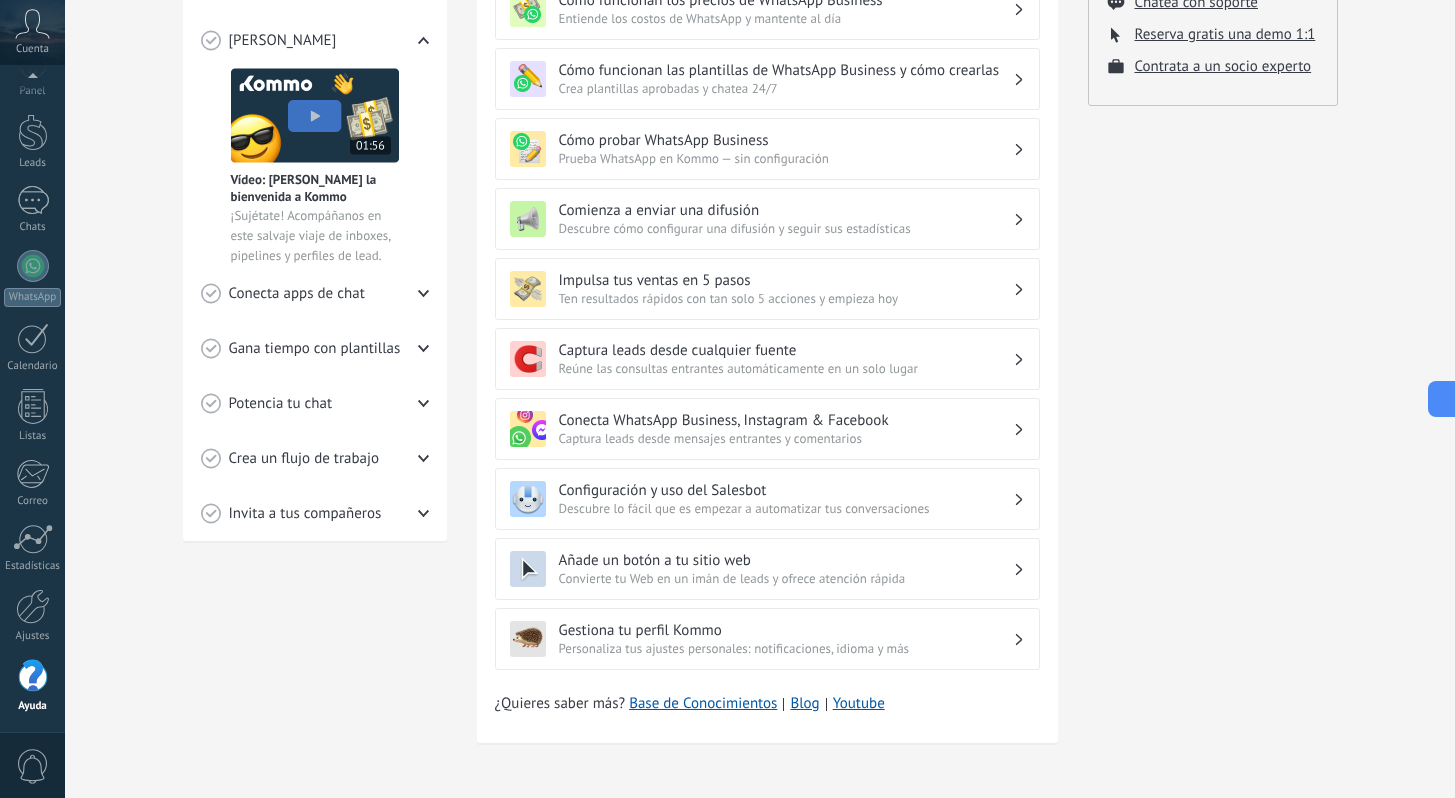 click 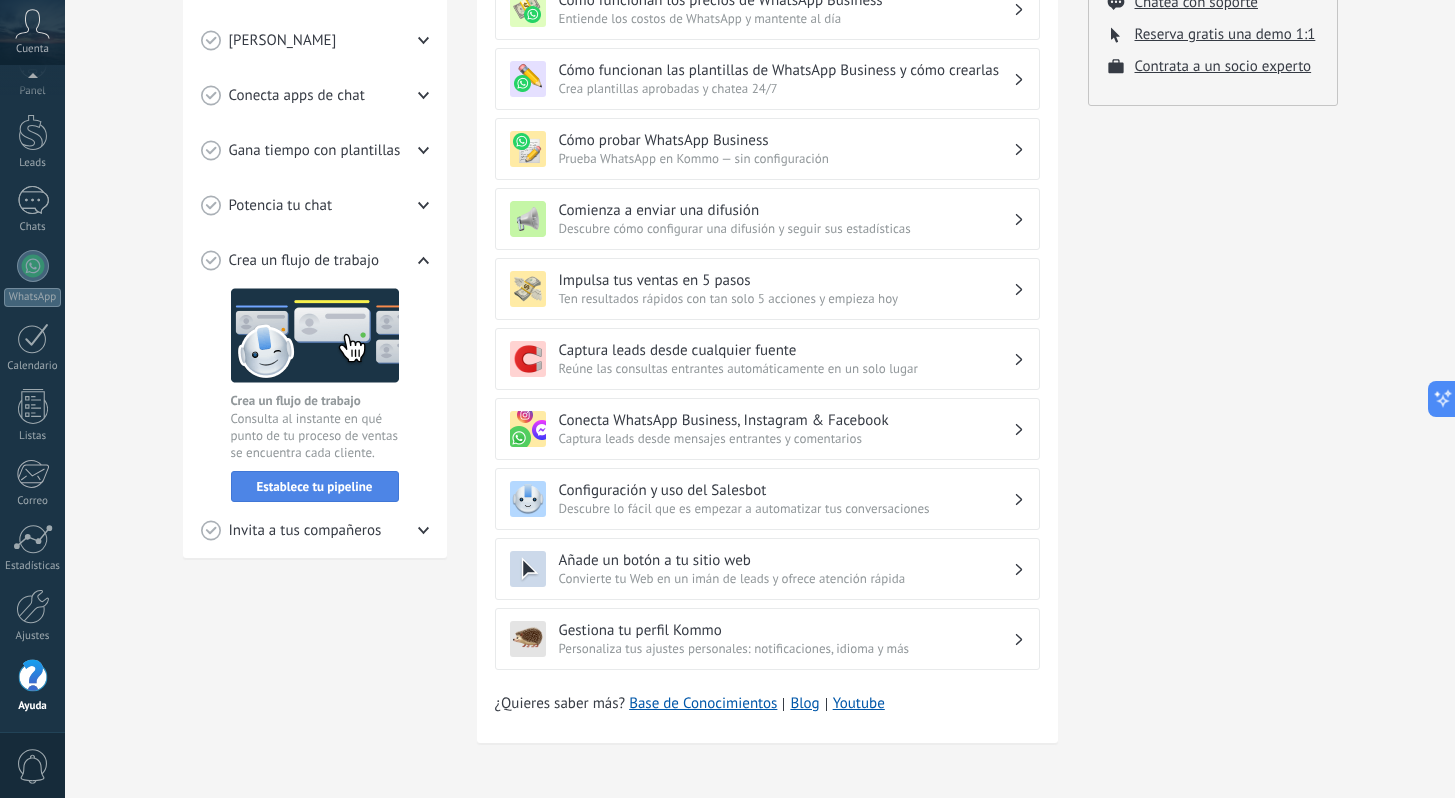 click on "Establece tu pipeline" at bounding box center [315, 487] 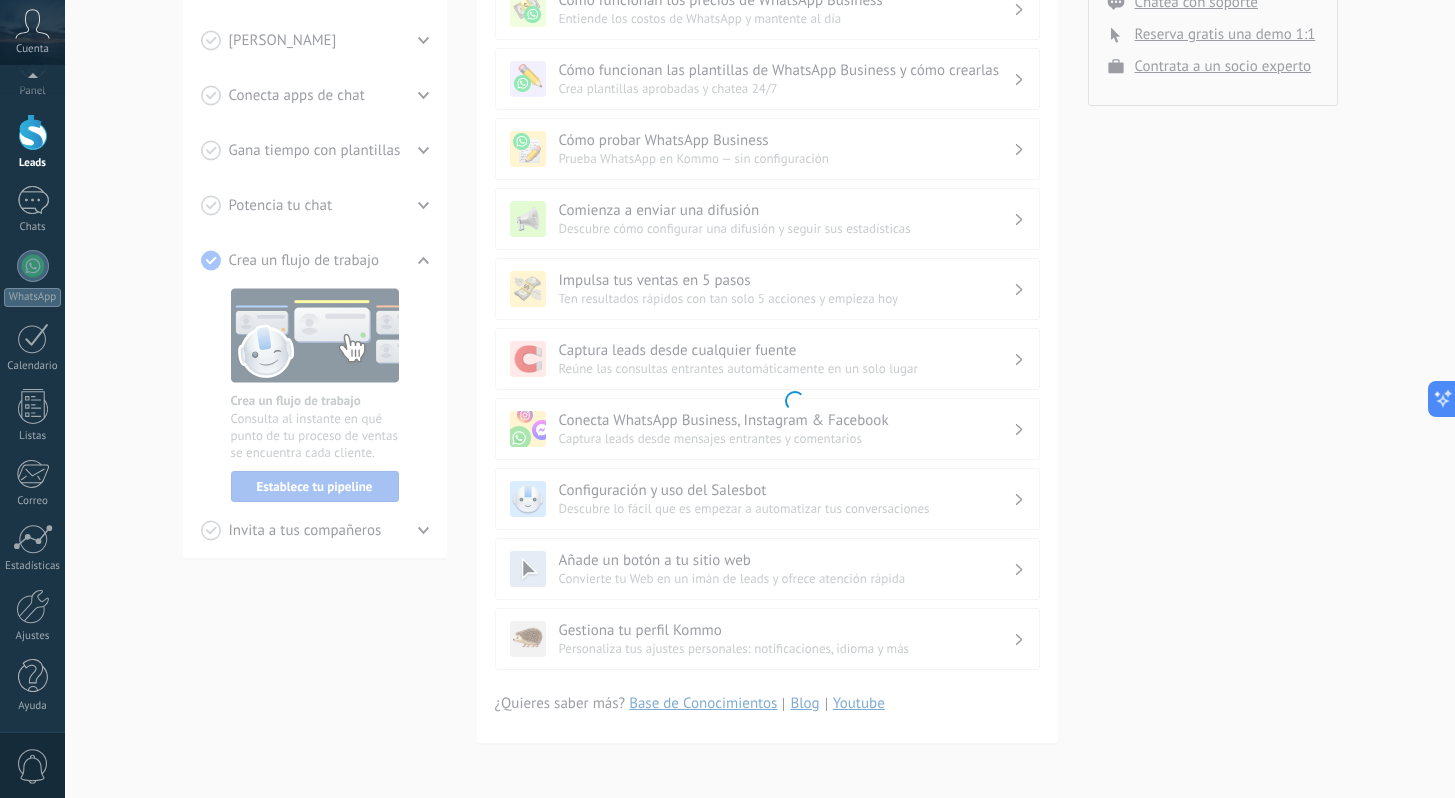 scroll, scrollTop: 0, scrollLeft: 0, axis: both 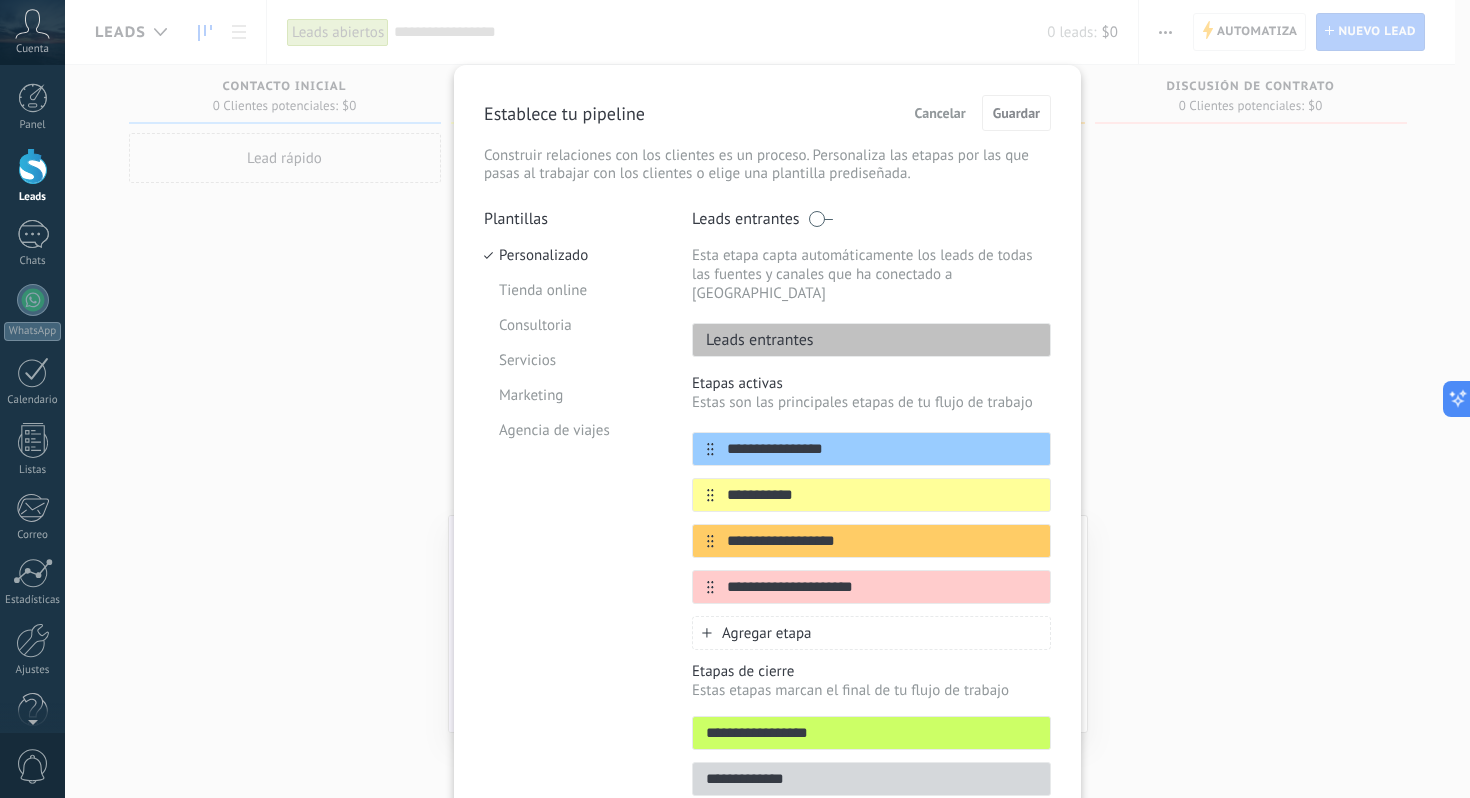 click on "Cancelar" at bounding box center [940, 113] 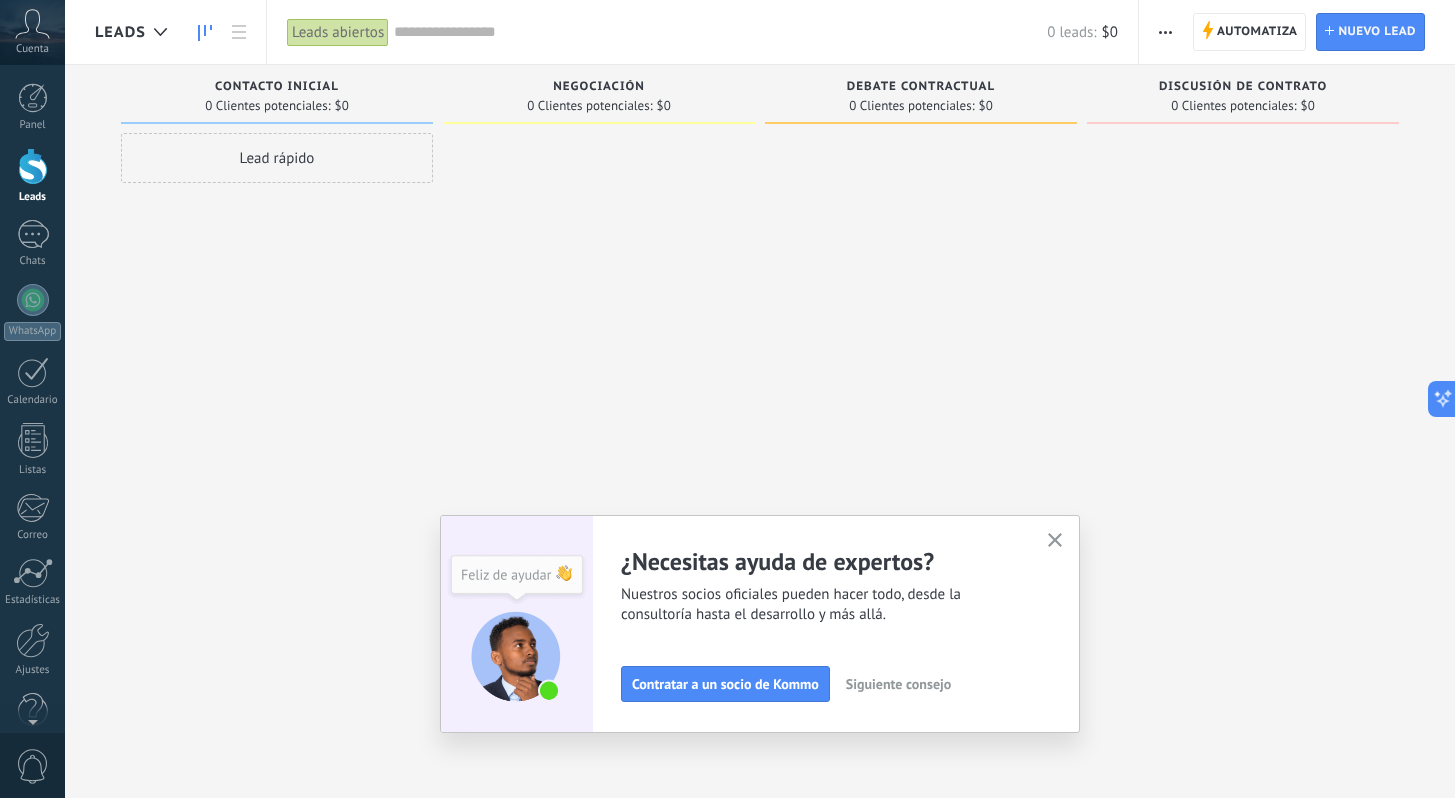click 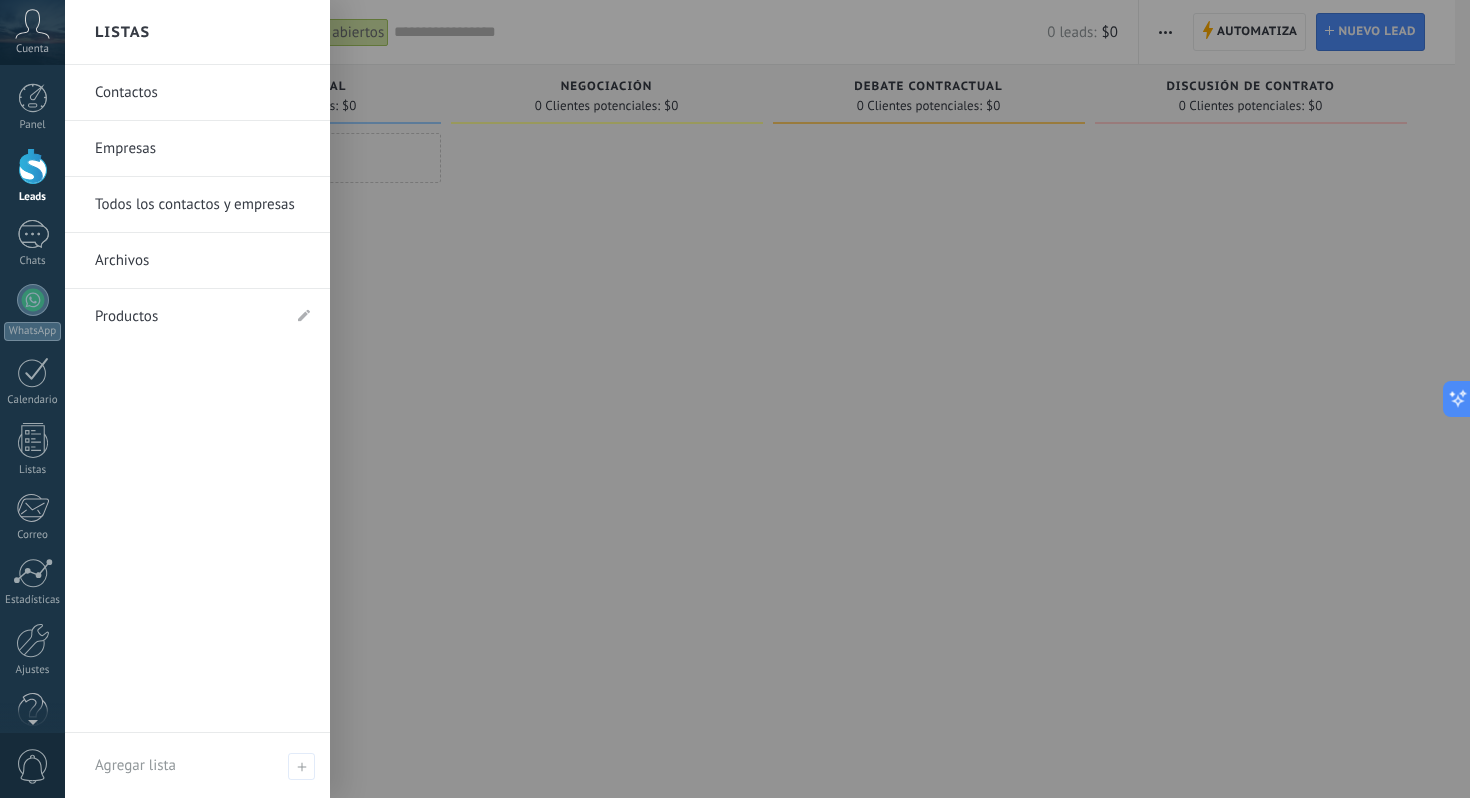 click on "Productos" at bounding box center (187, 317) 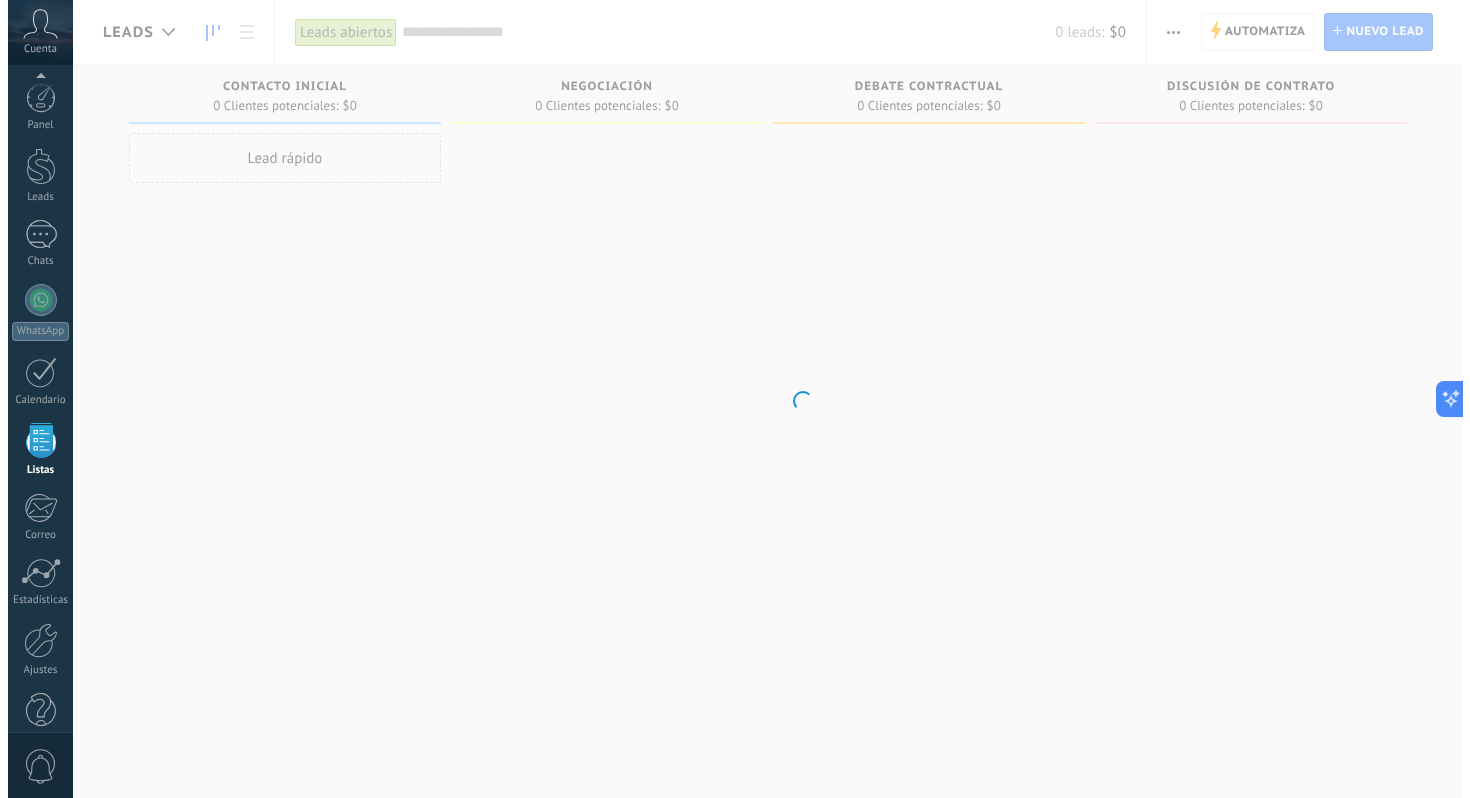 scroll, scrollTop: 34, scrollLeft: 0, axis: vertical 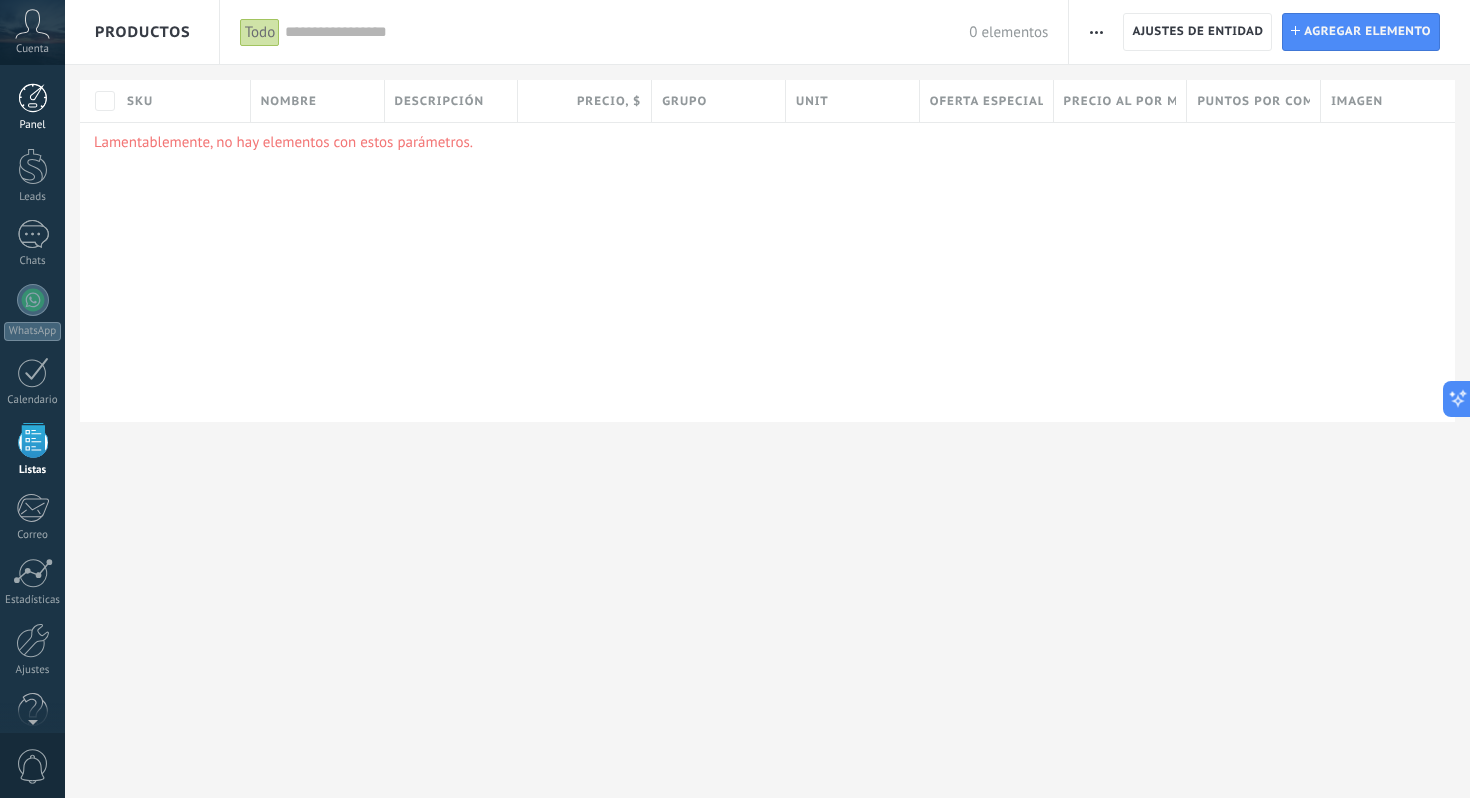 click at bounding box center [33, 98] 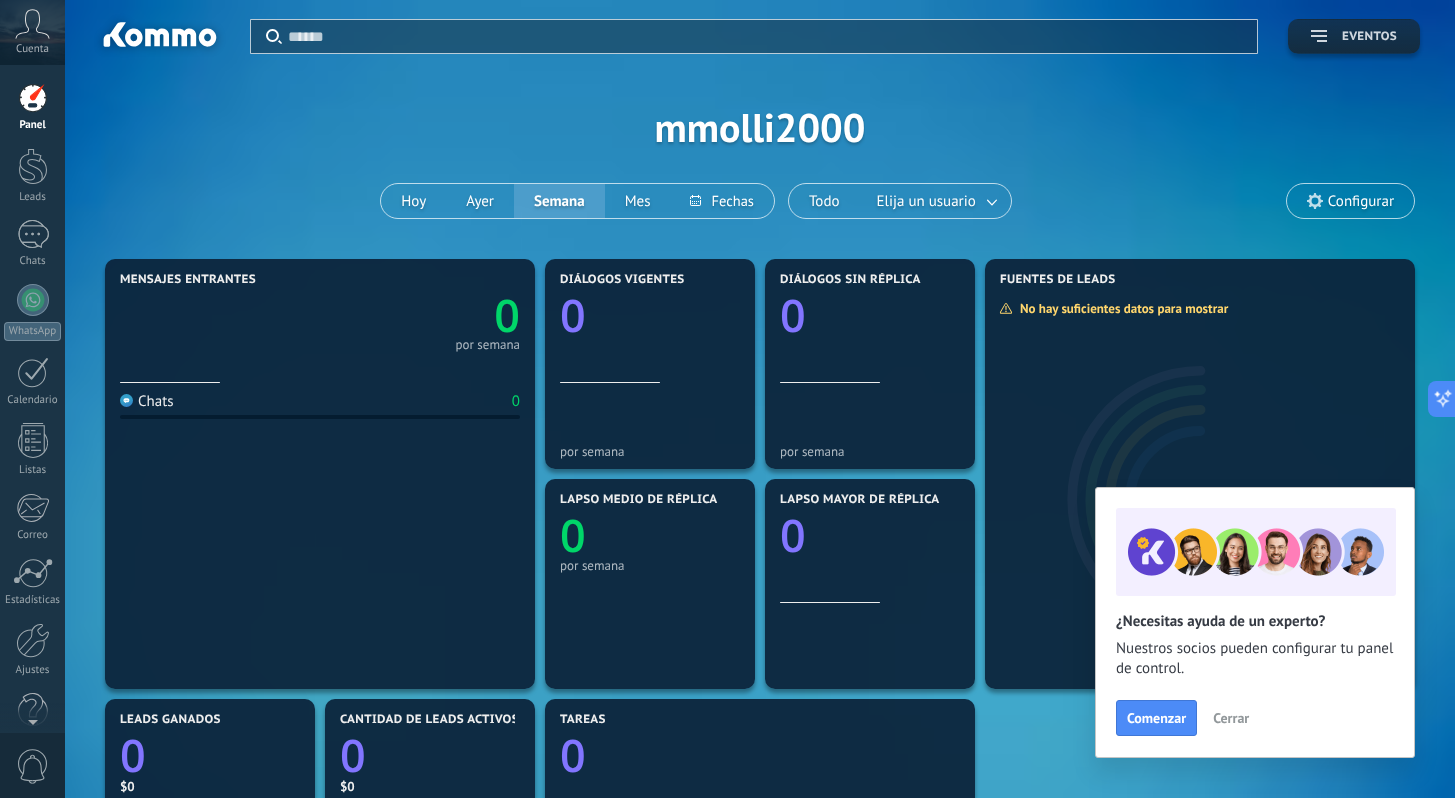 click on "Eventos" at bounding box center [1369, 37] 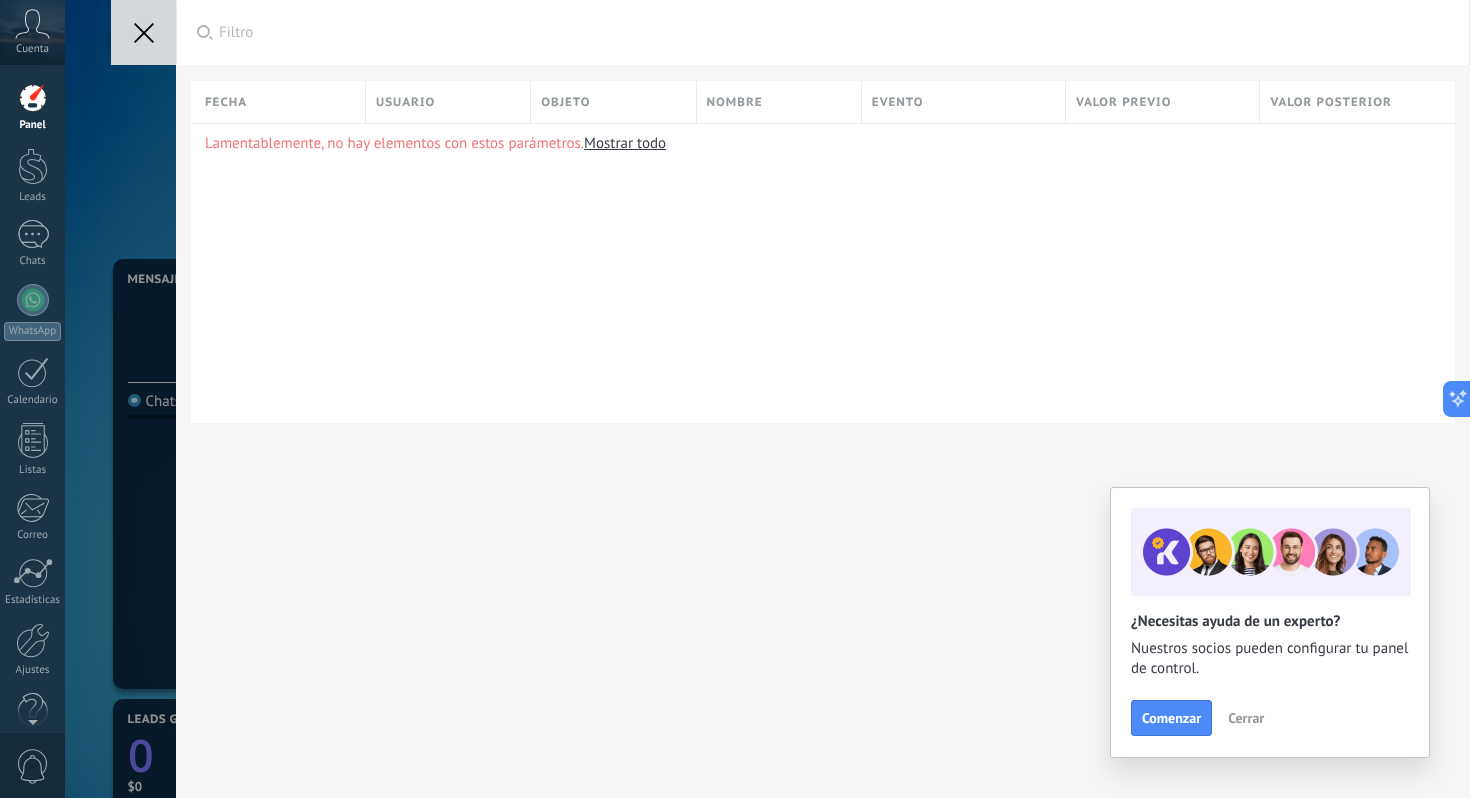 click on "Mostrar todo" at bounding box center [625, 143] 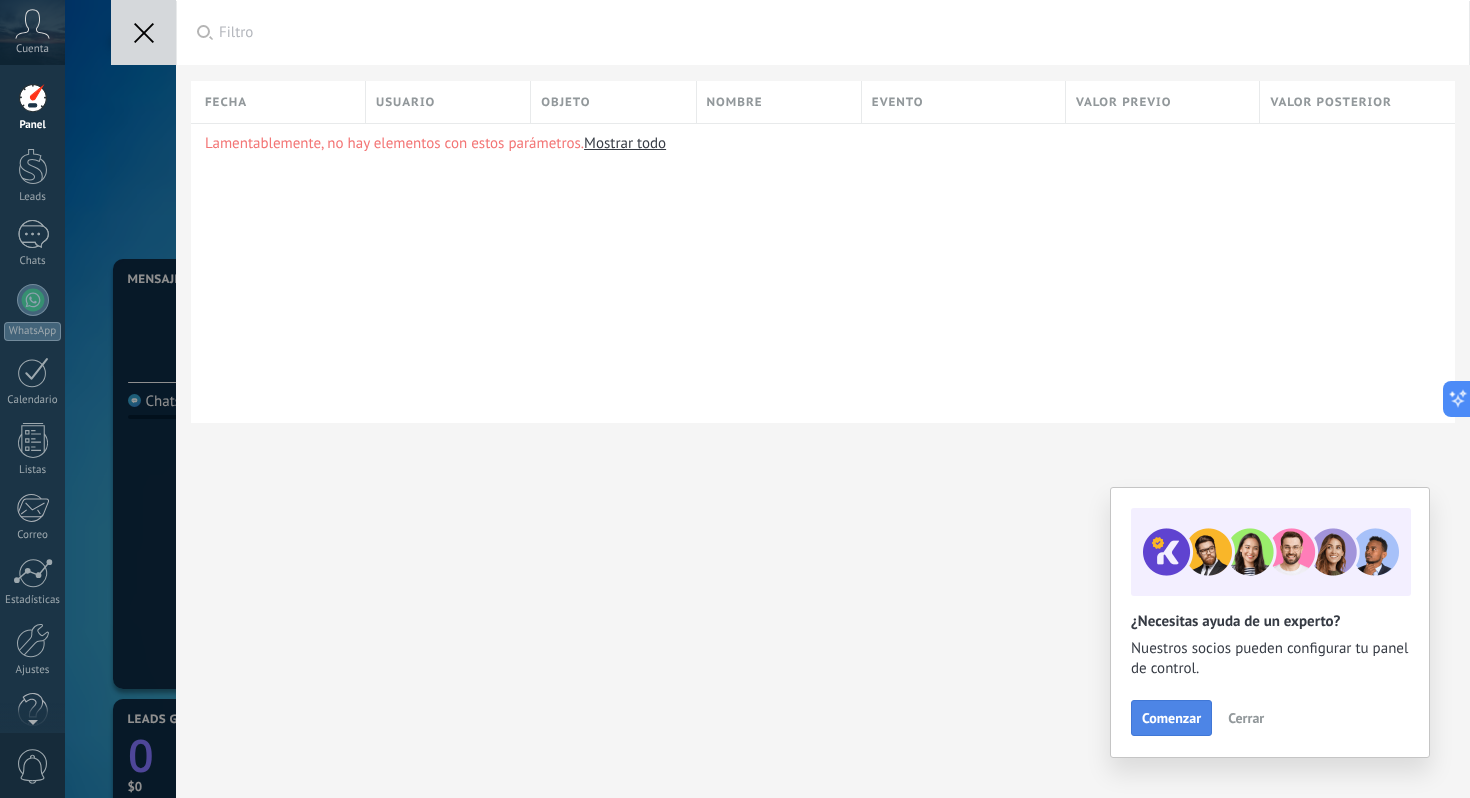 click on "Comenzar" at bounding box center [1171, 718] 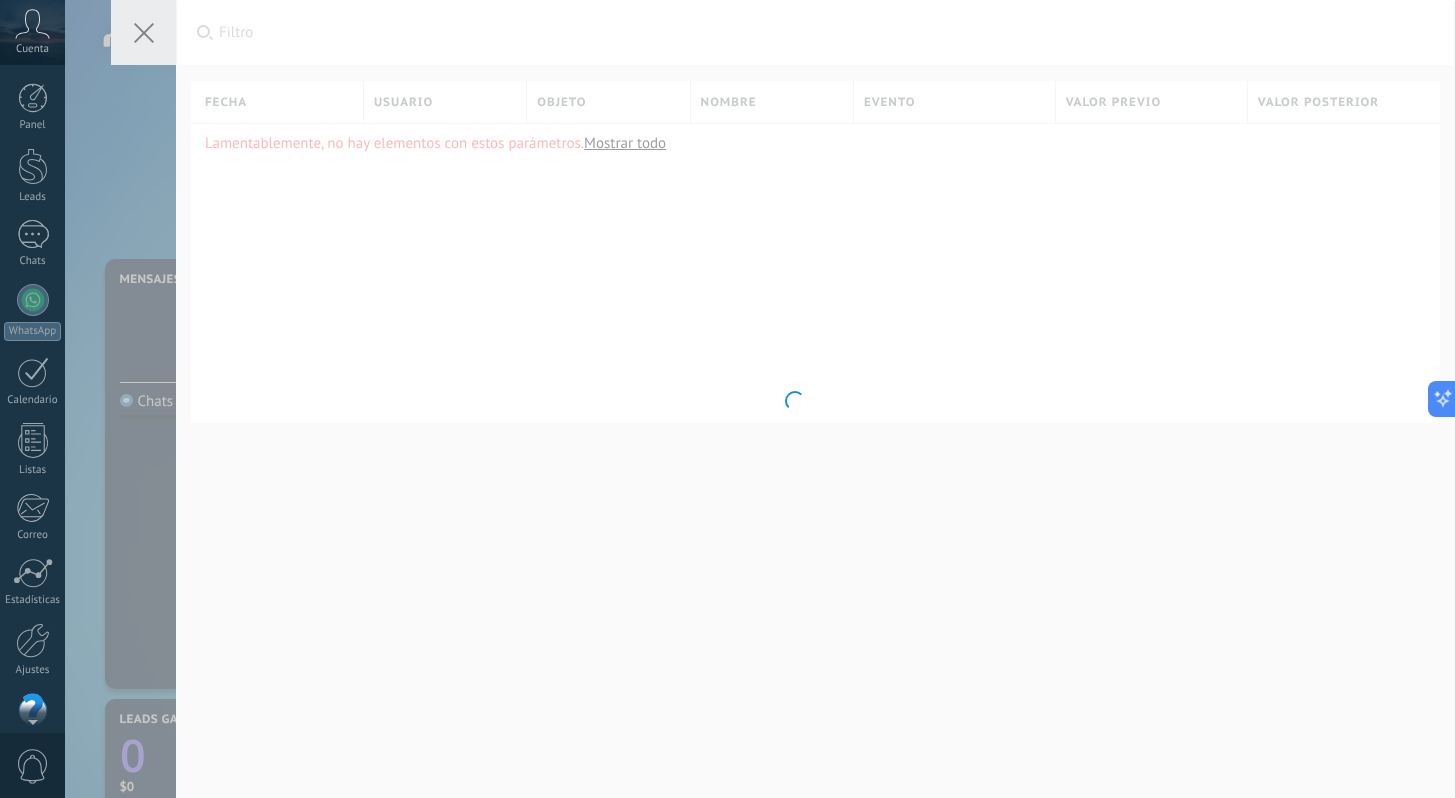 scroll, scrollTop: 34, scrollLeft: 0, axis: vertical 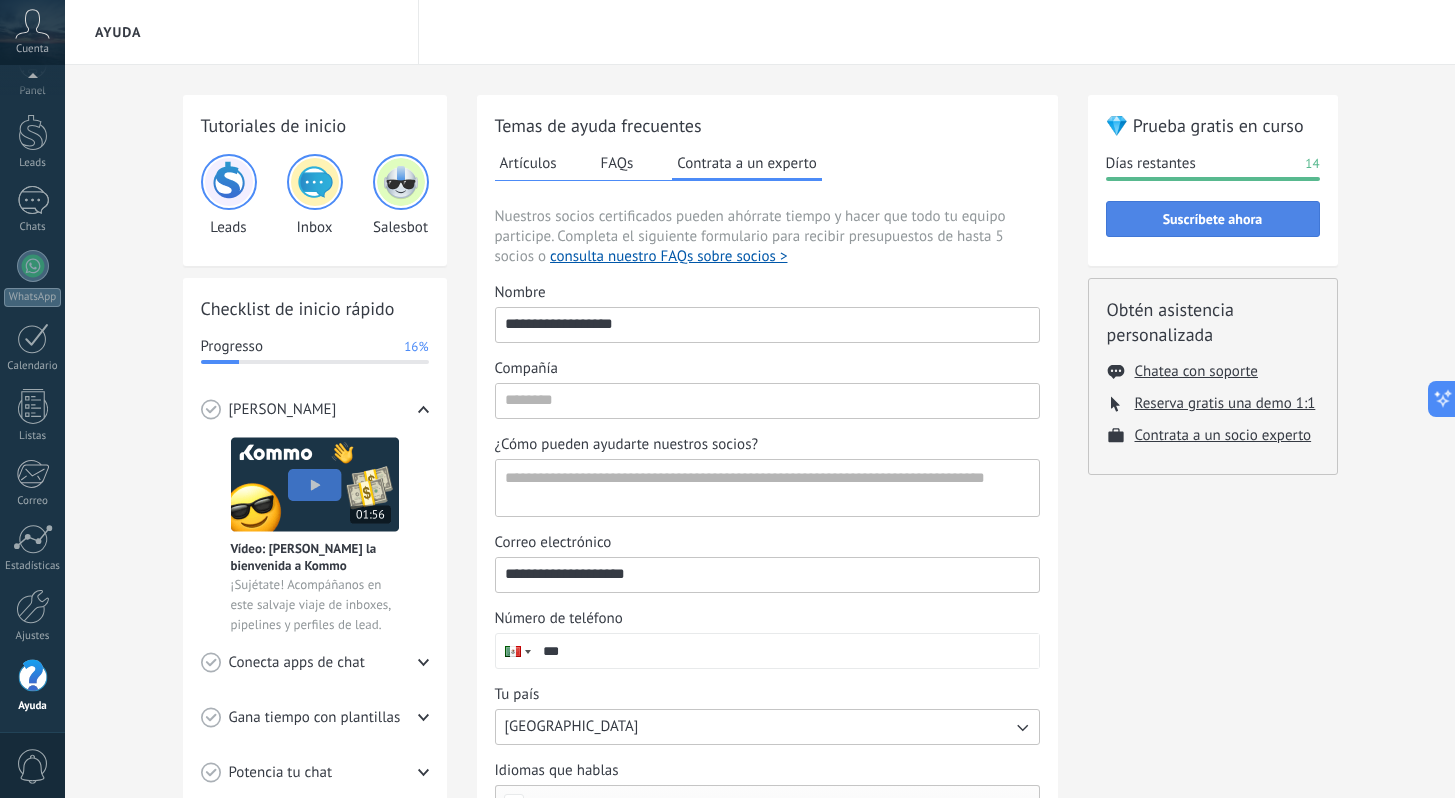 click on "Suscríbete ahora" at bounding box center [1213, 219] 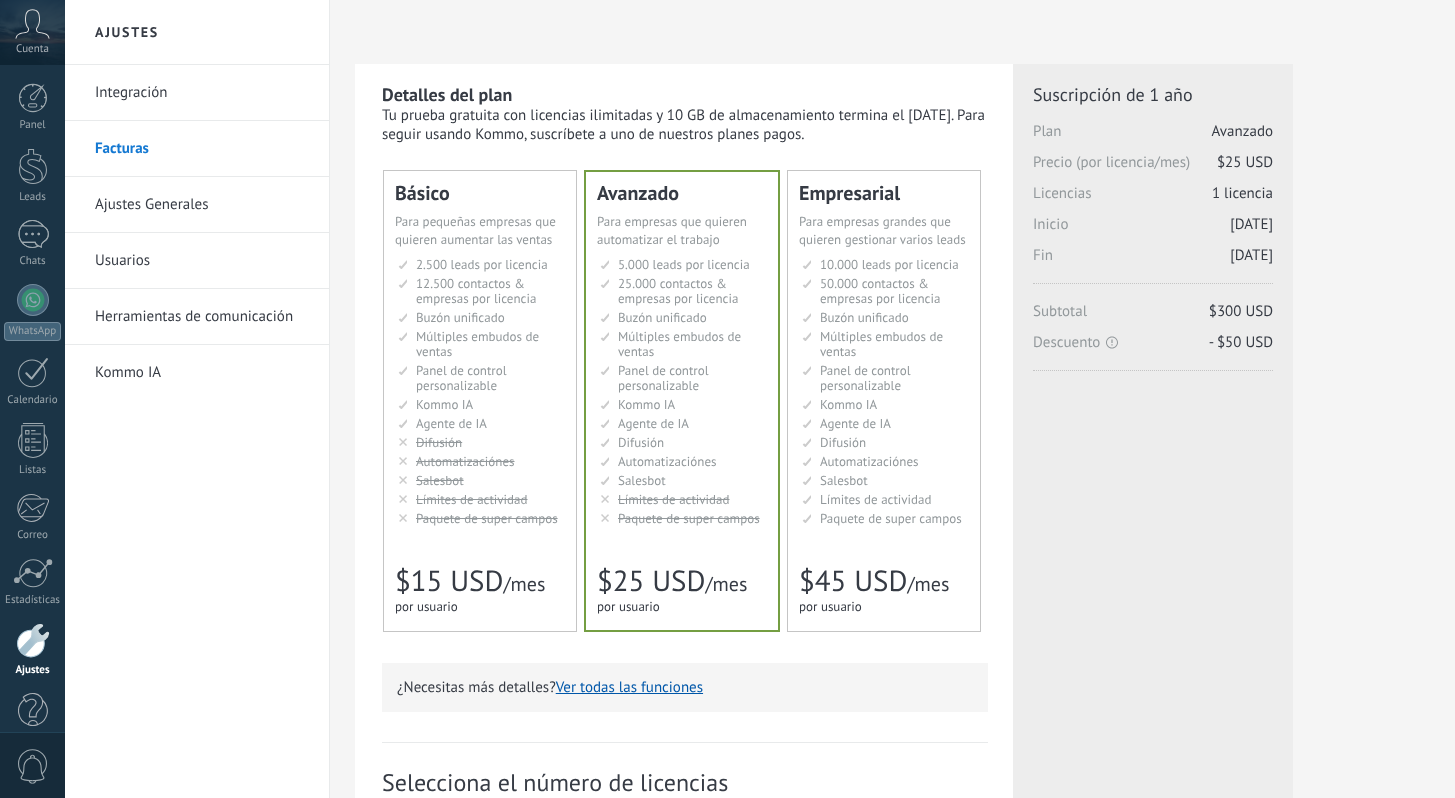 scroll, scrollTop: 0, scrollLeft: 0, axis: both 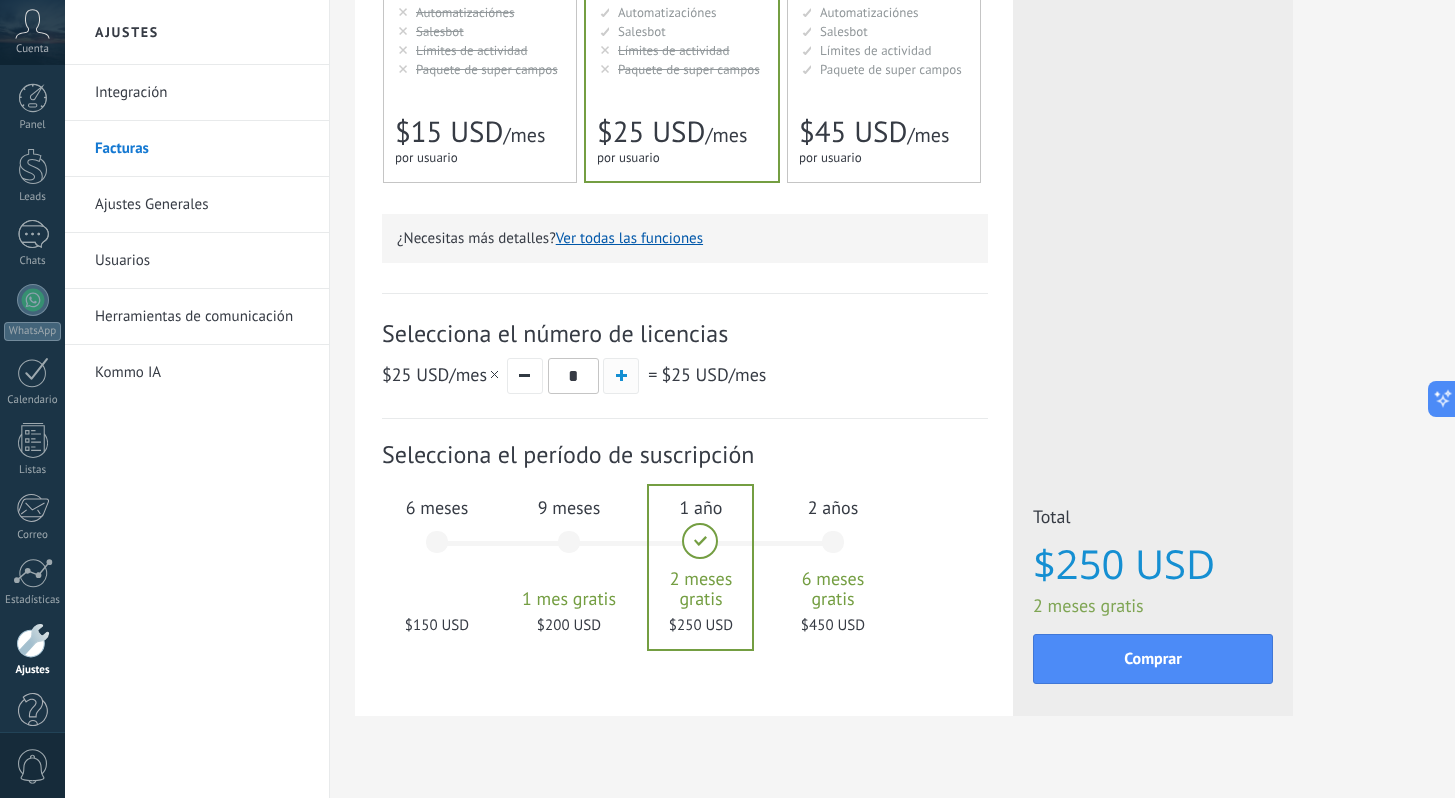 click at bounding box center (621, 376) 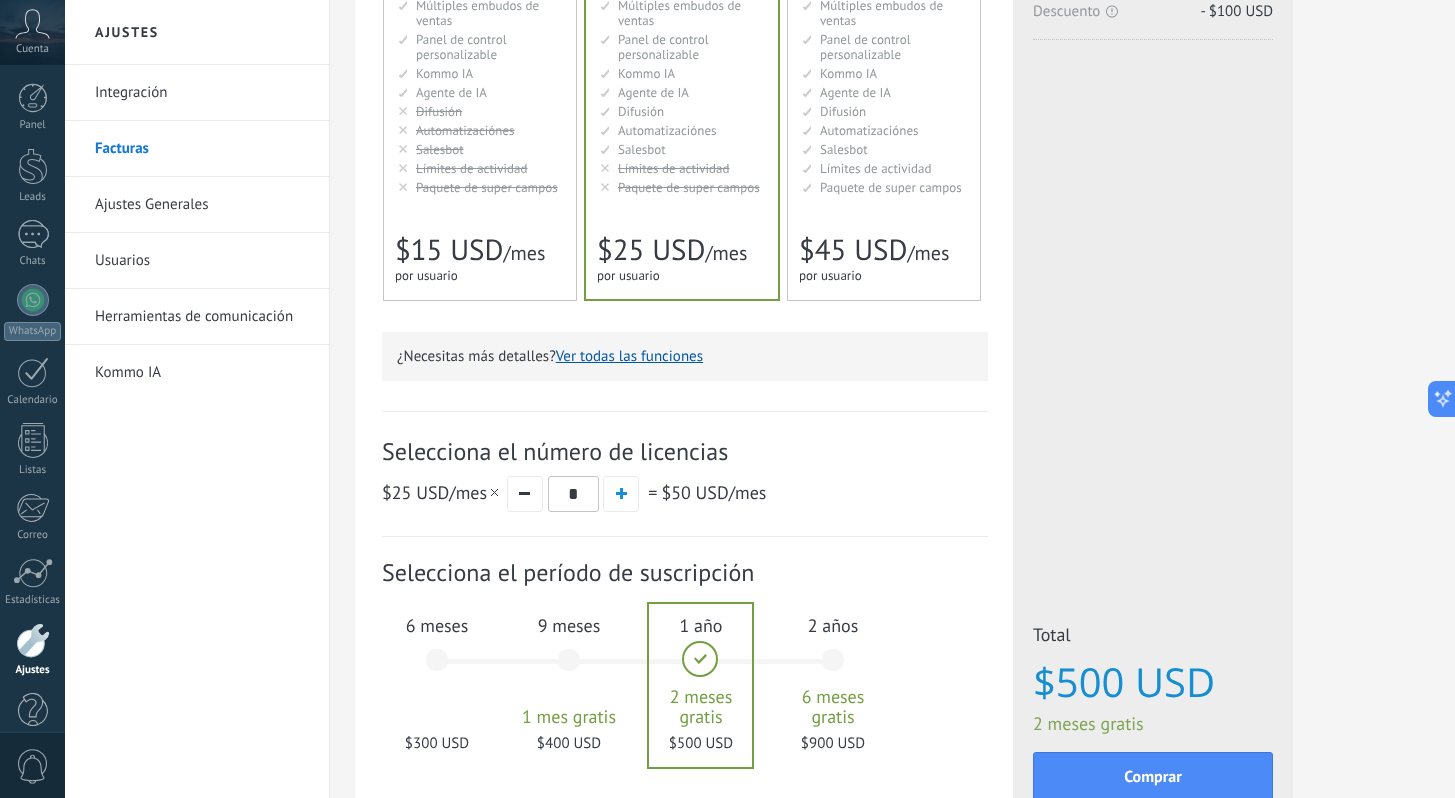 scroll, scrollTop: 332, scrollLeft: 0, axis: vertical 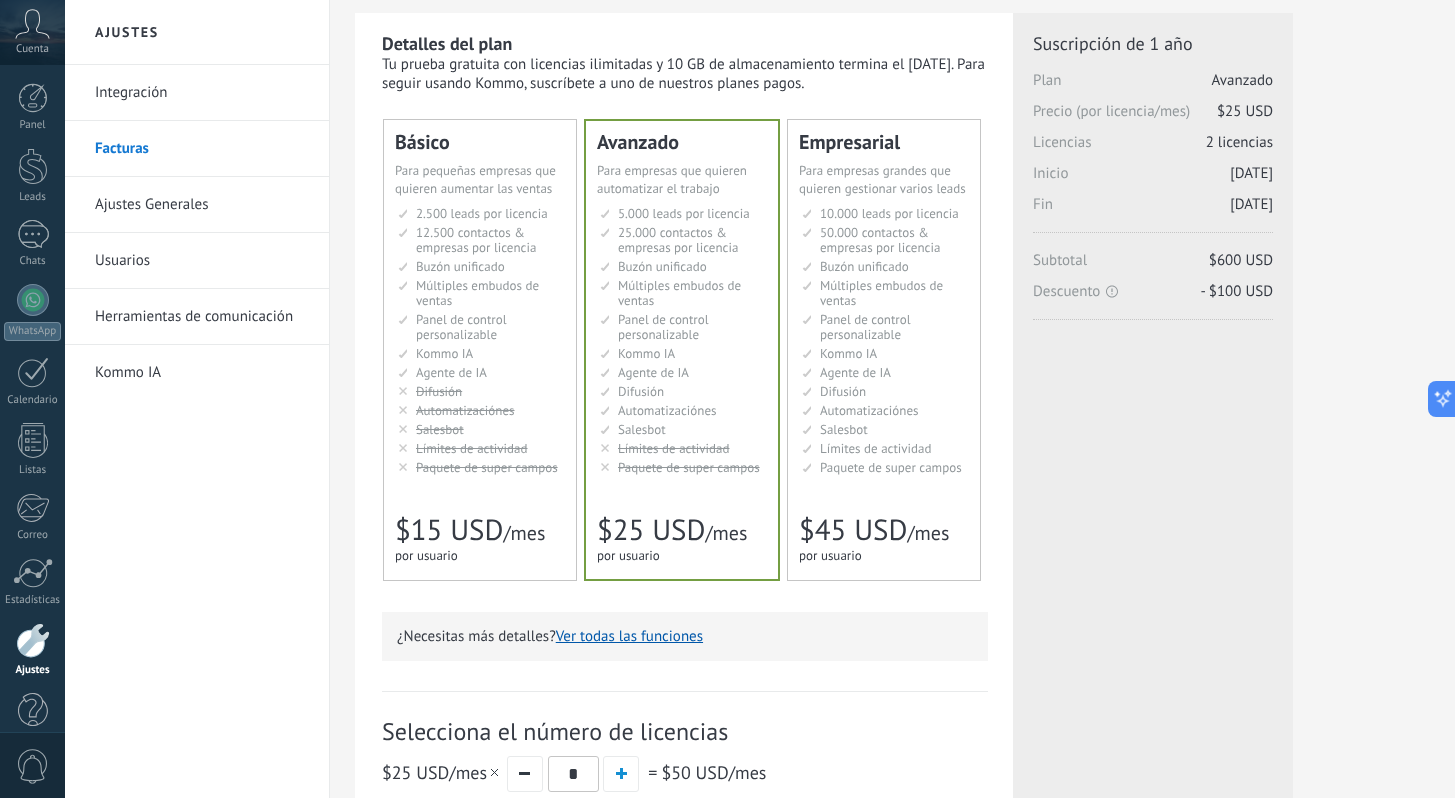 click on "Integración" at bounding box center [202, 93] 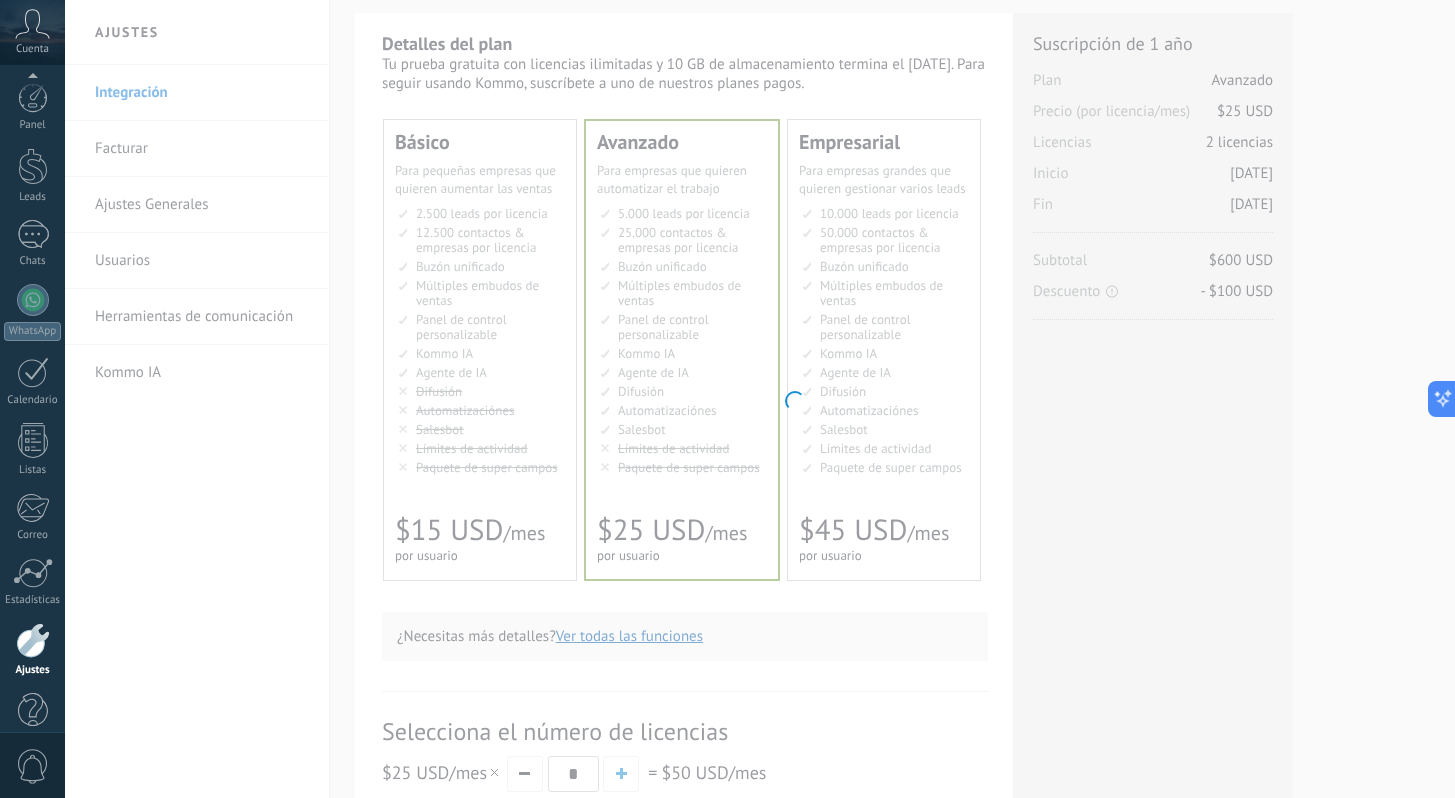scroll, scrollTop: 34, scrollLeft: 0, axis: vertical 